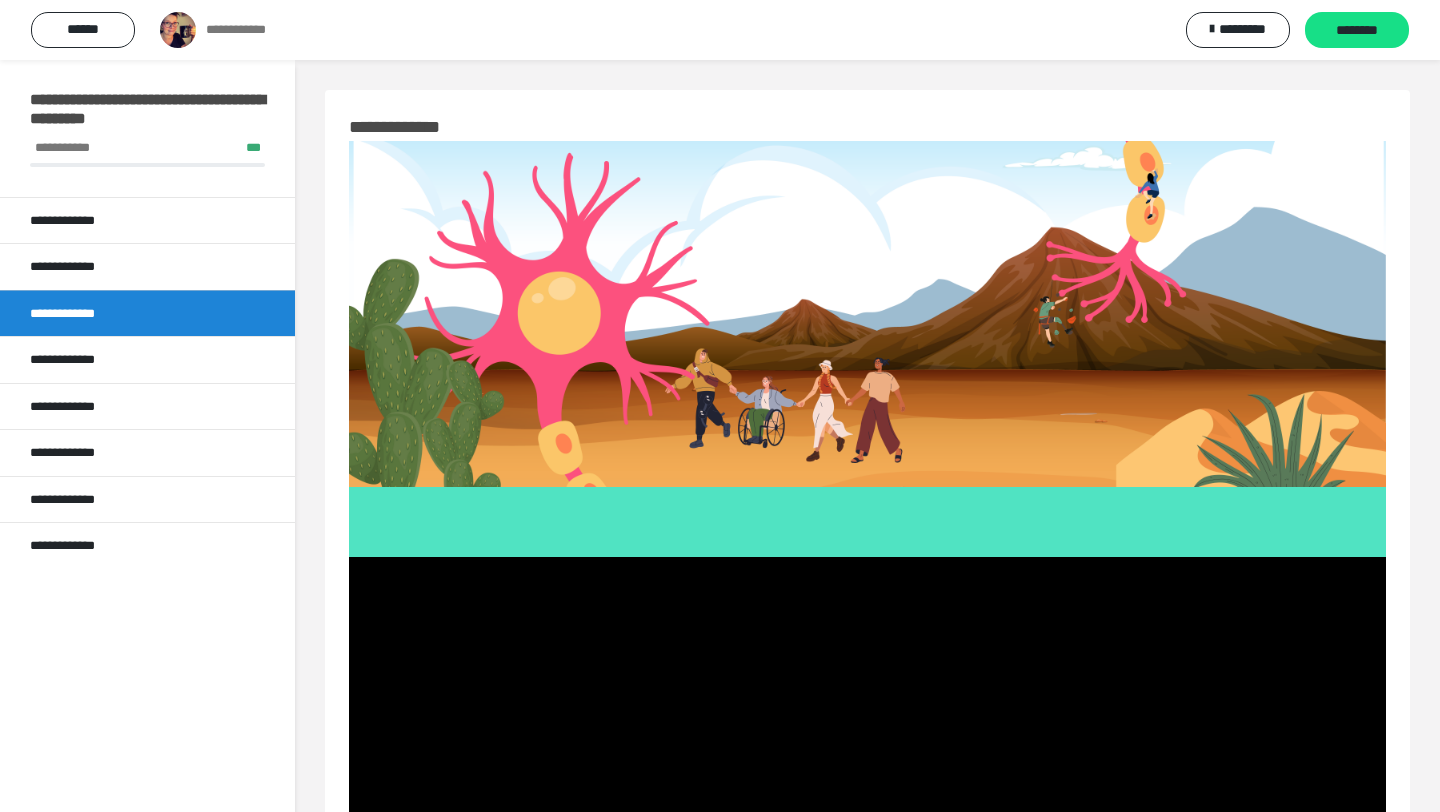 scroll, scrollTop: 457, scrollLeft: 0, axis: vertical 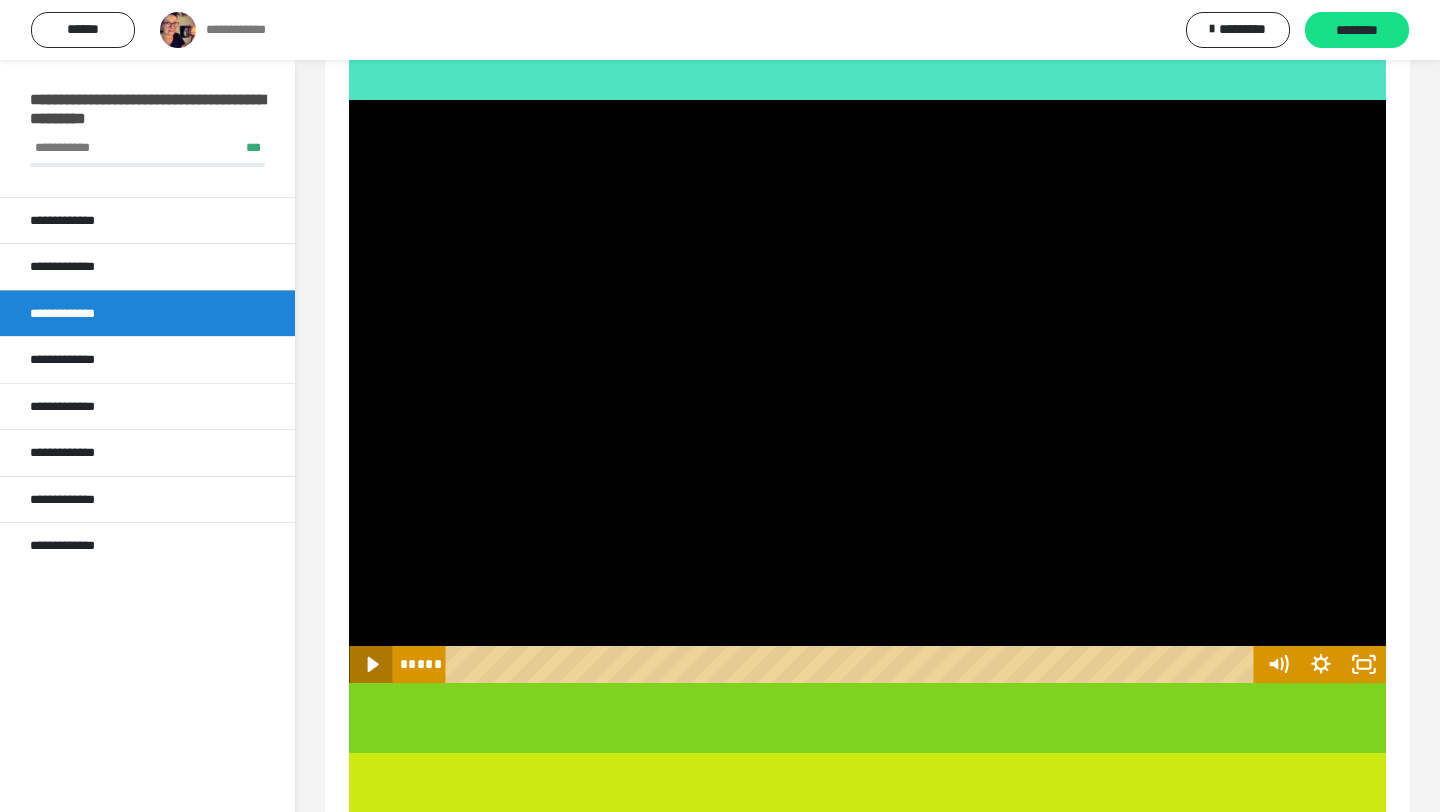 click 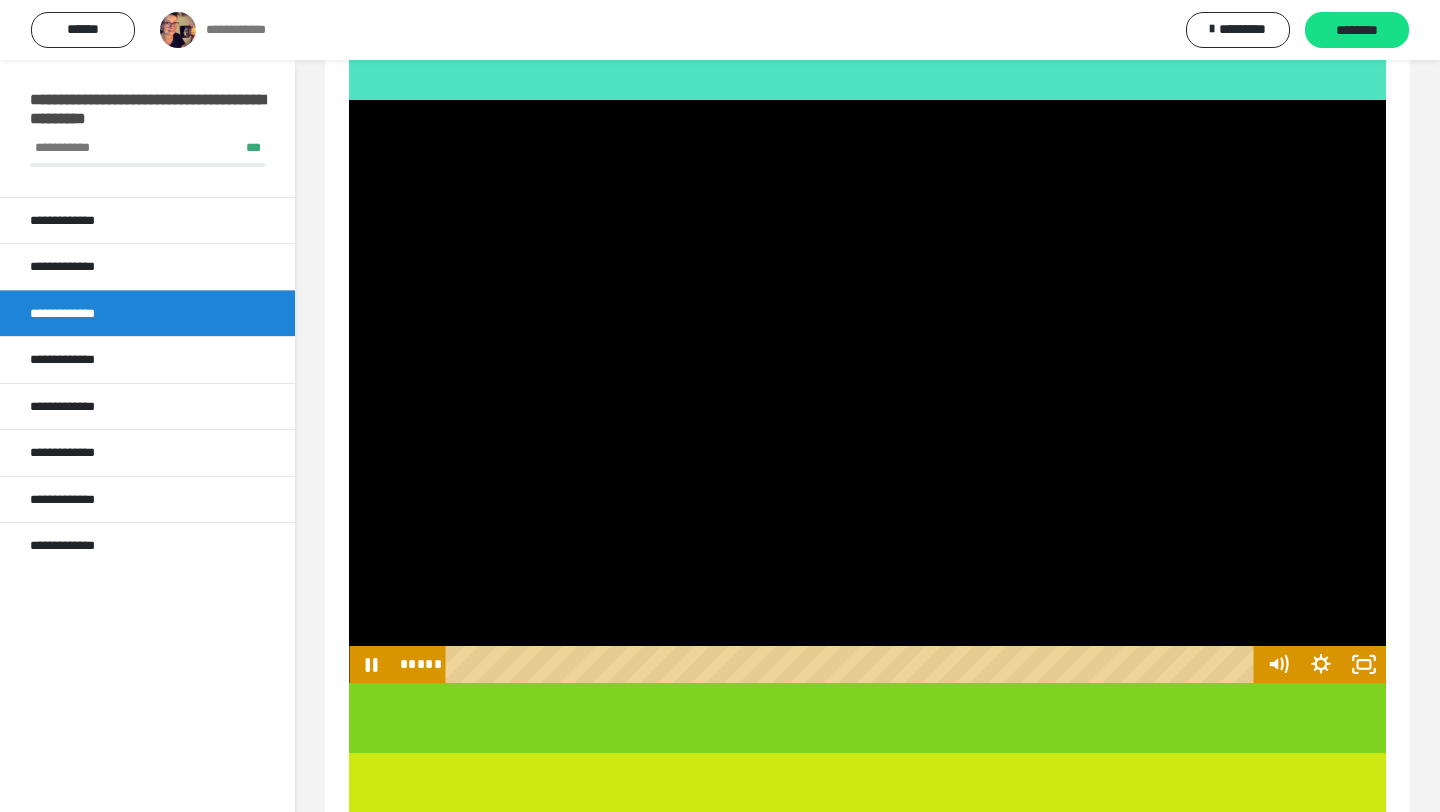 click at bounding box center [867, 391] 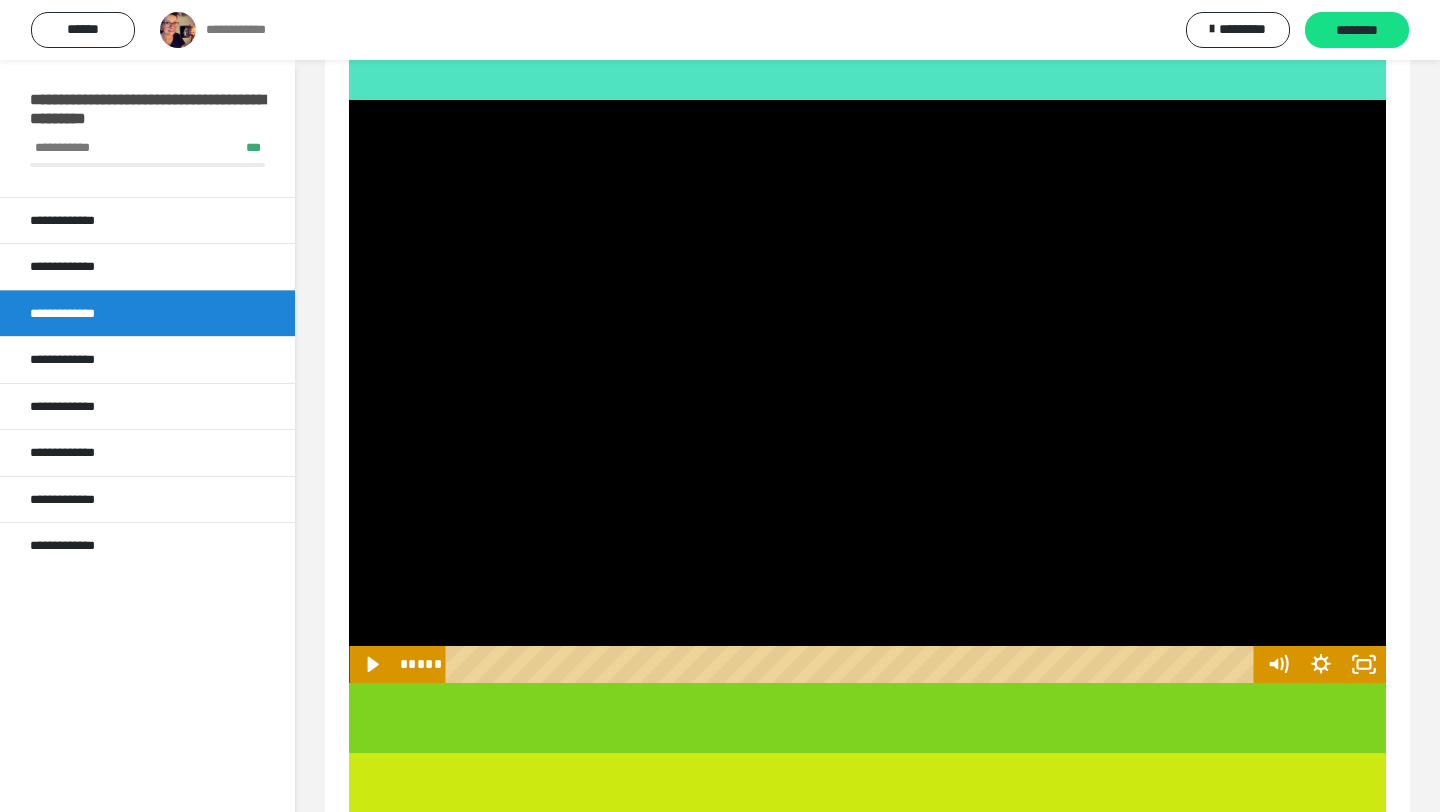 click at bounding box center [867, 391] 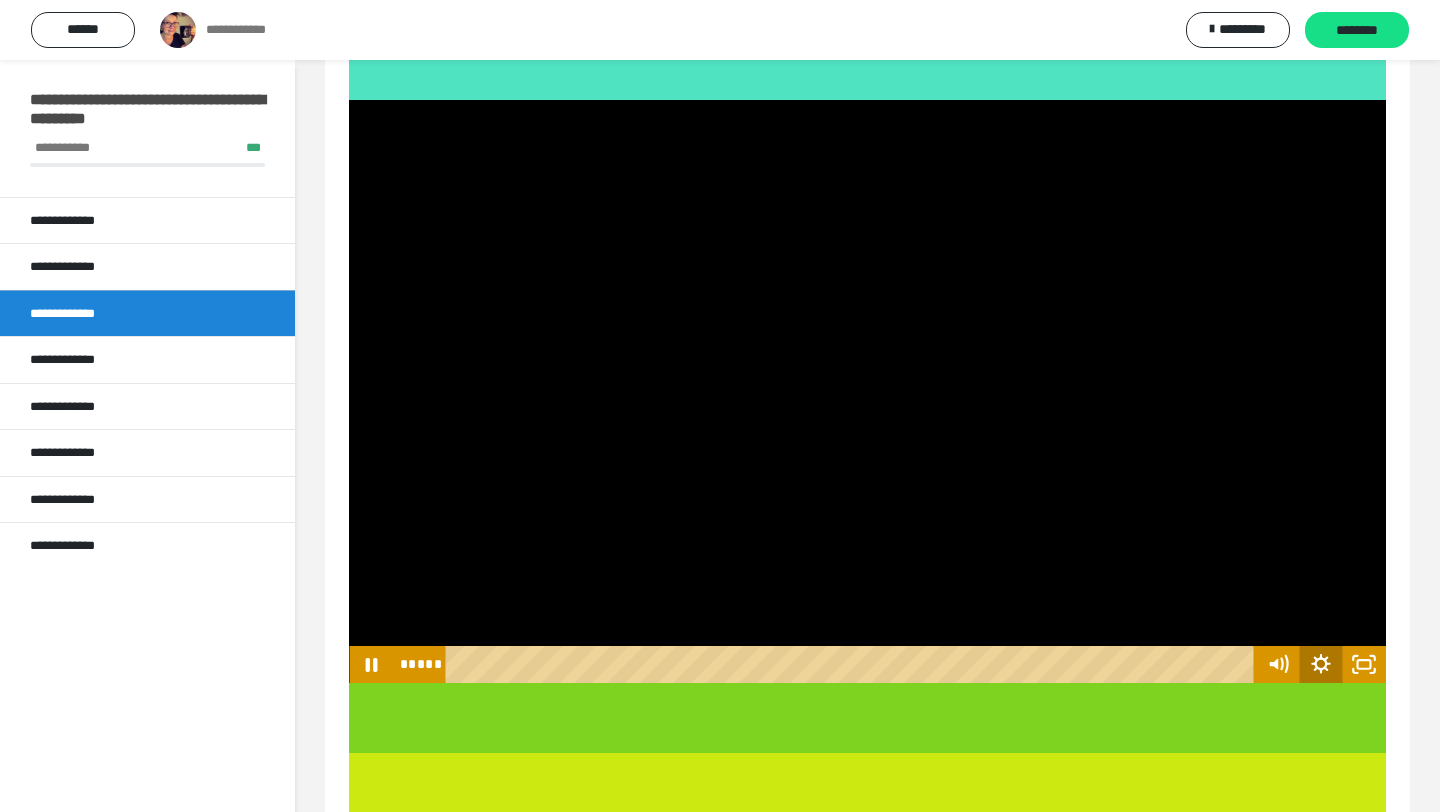 click 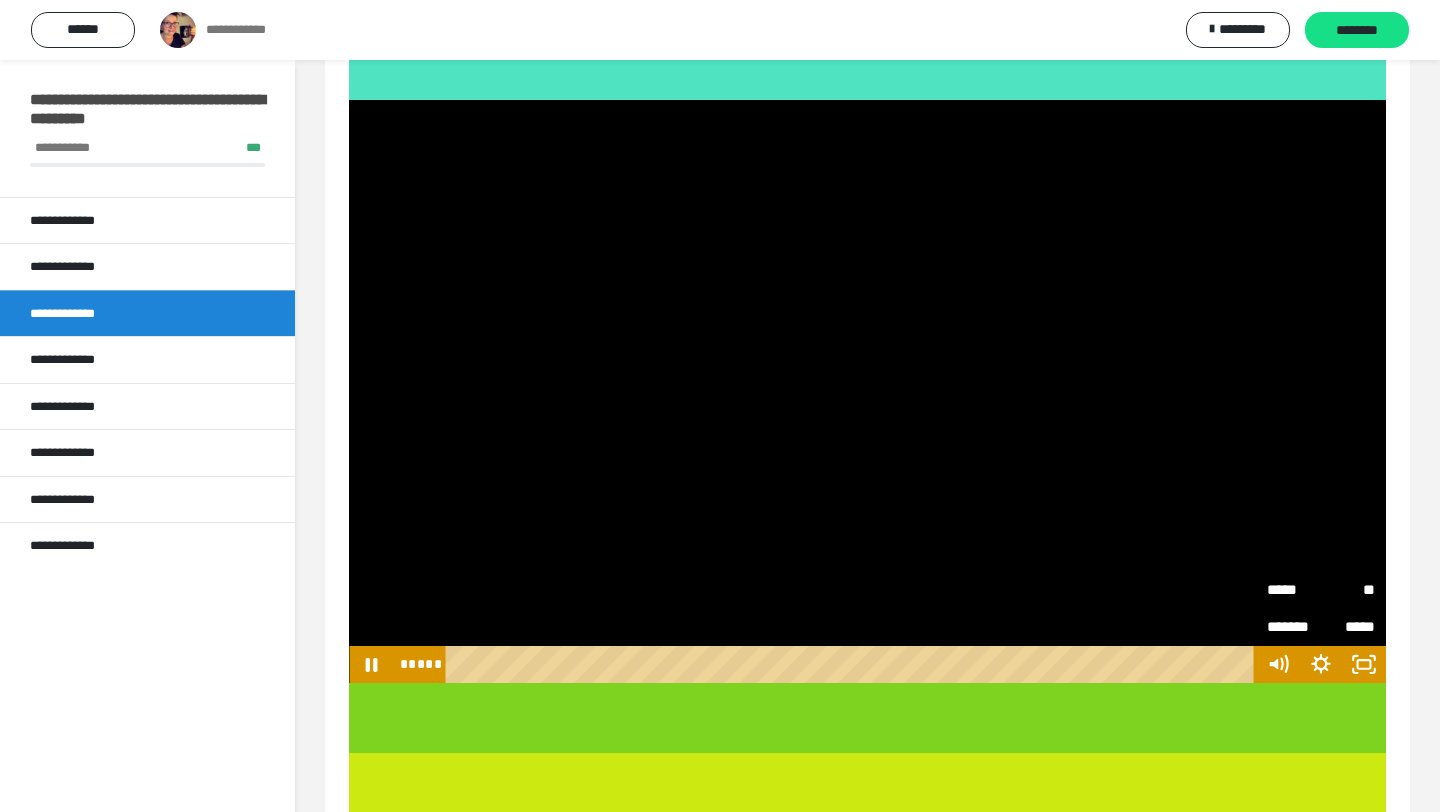 click on "**" at bounding box center (1348, 583) 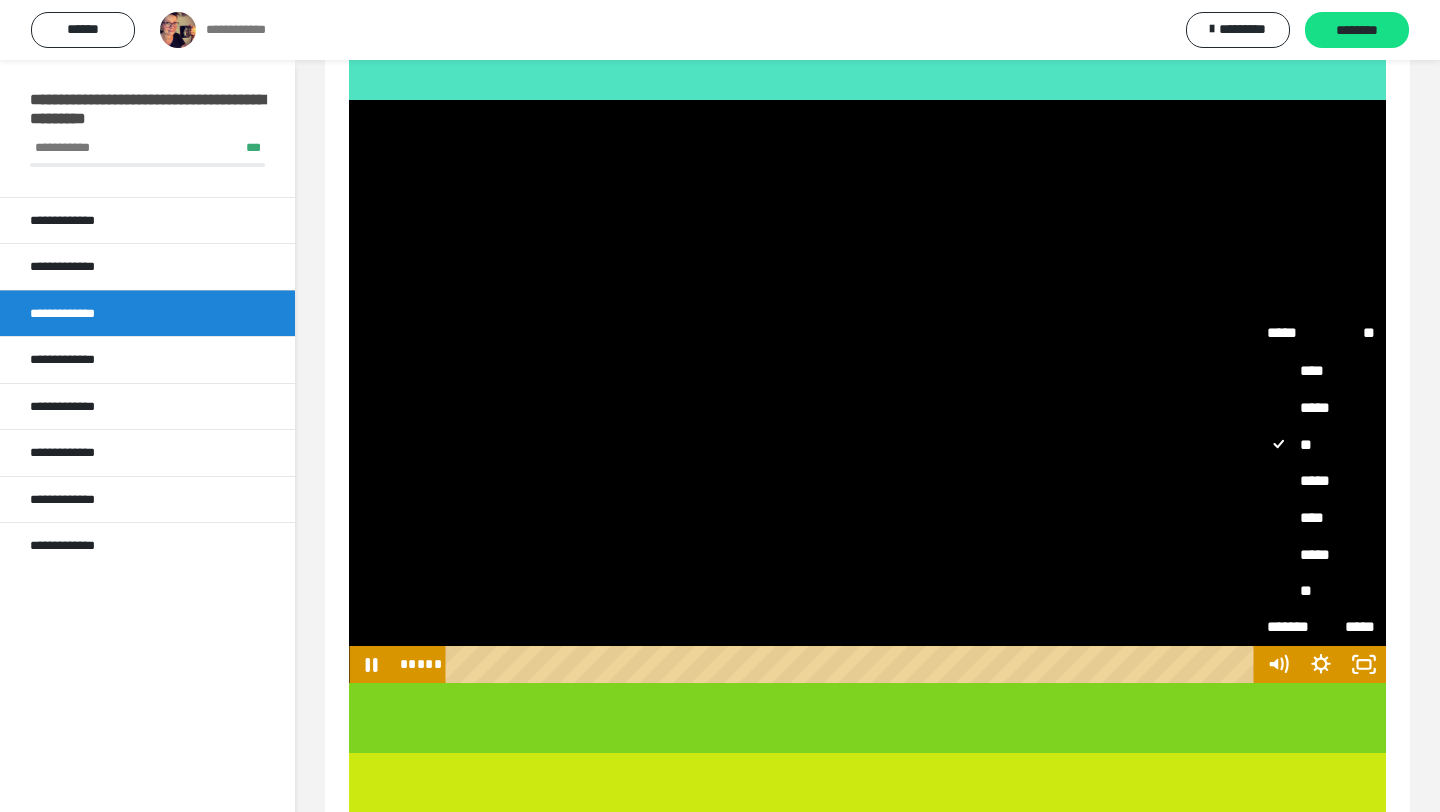 click on "*****" at bounding box center (1321, 555) 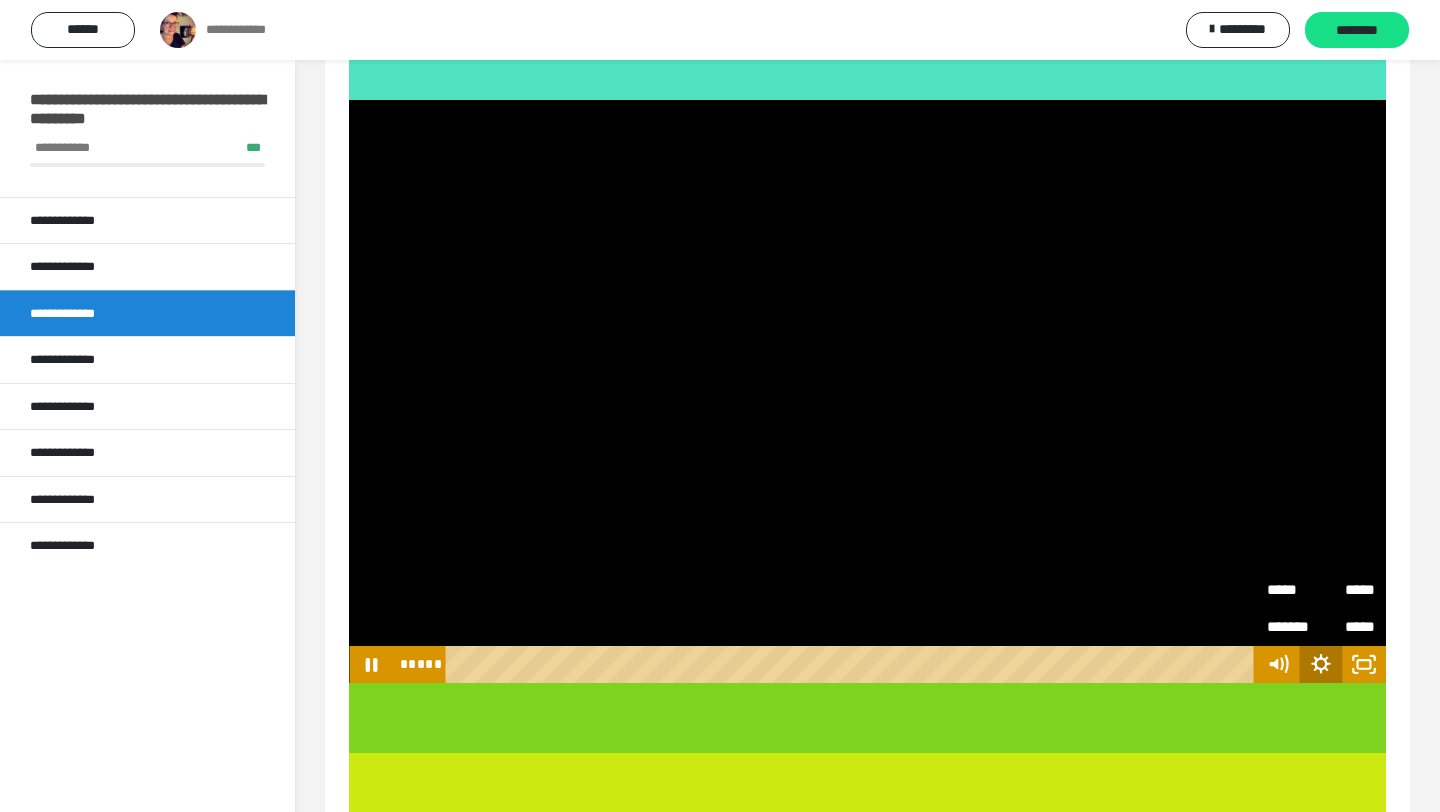 click 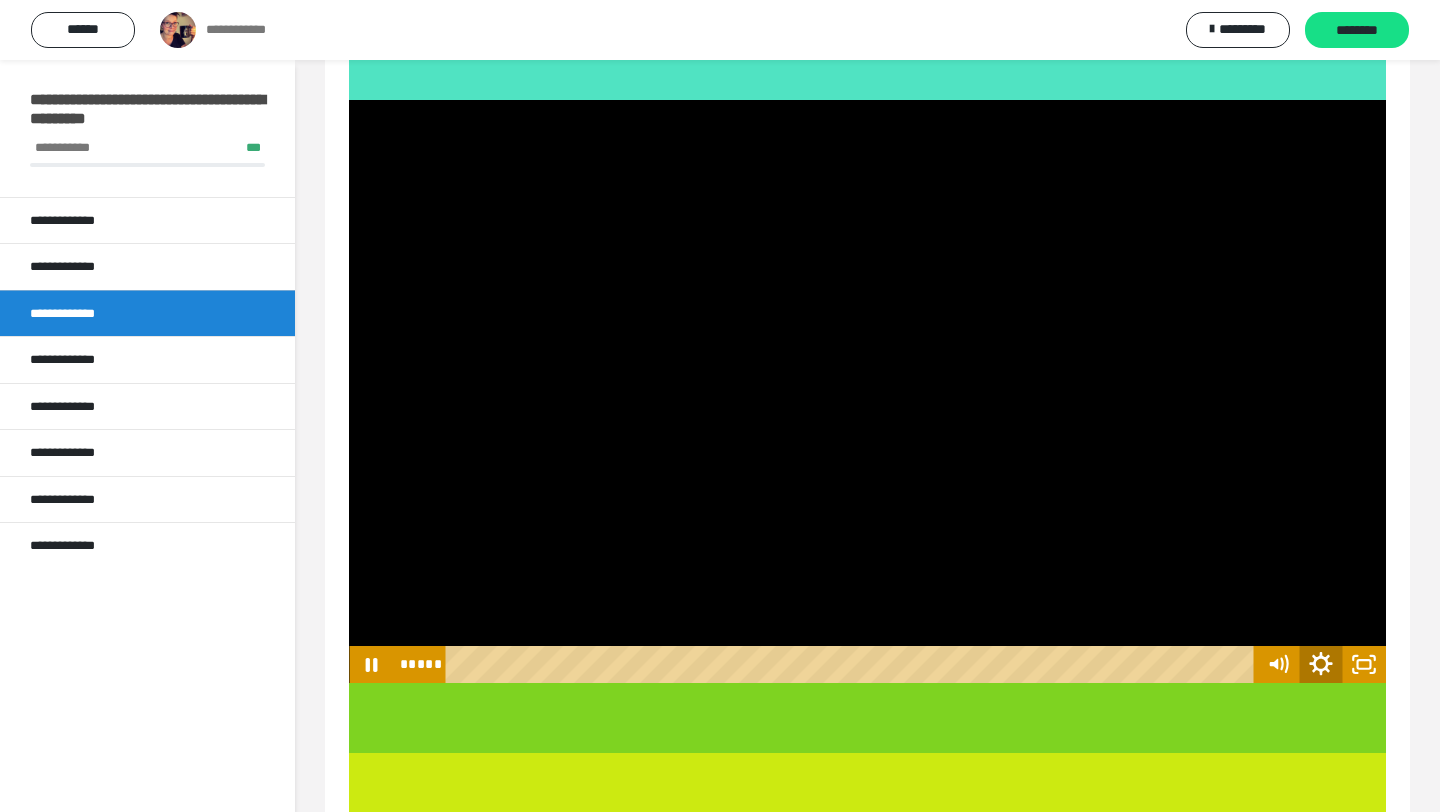click 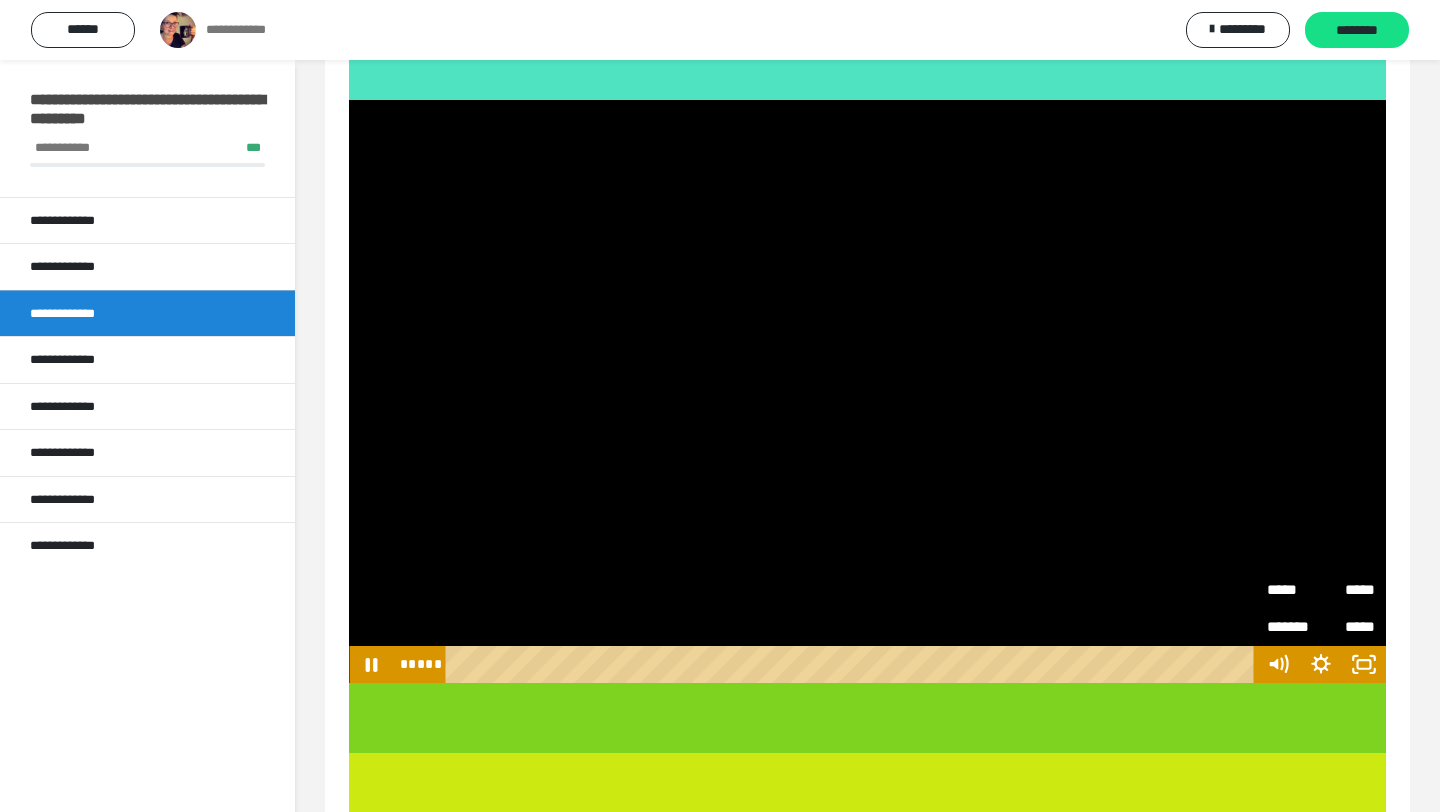 click on "*****" at bounding box center [1294, 583] 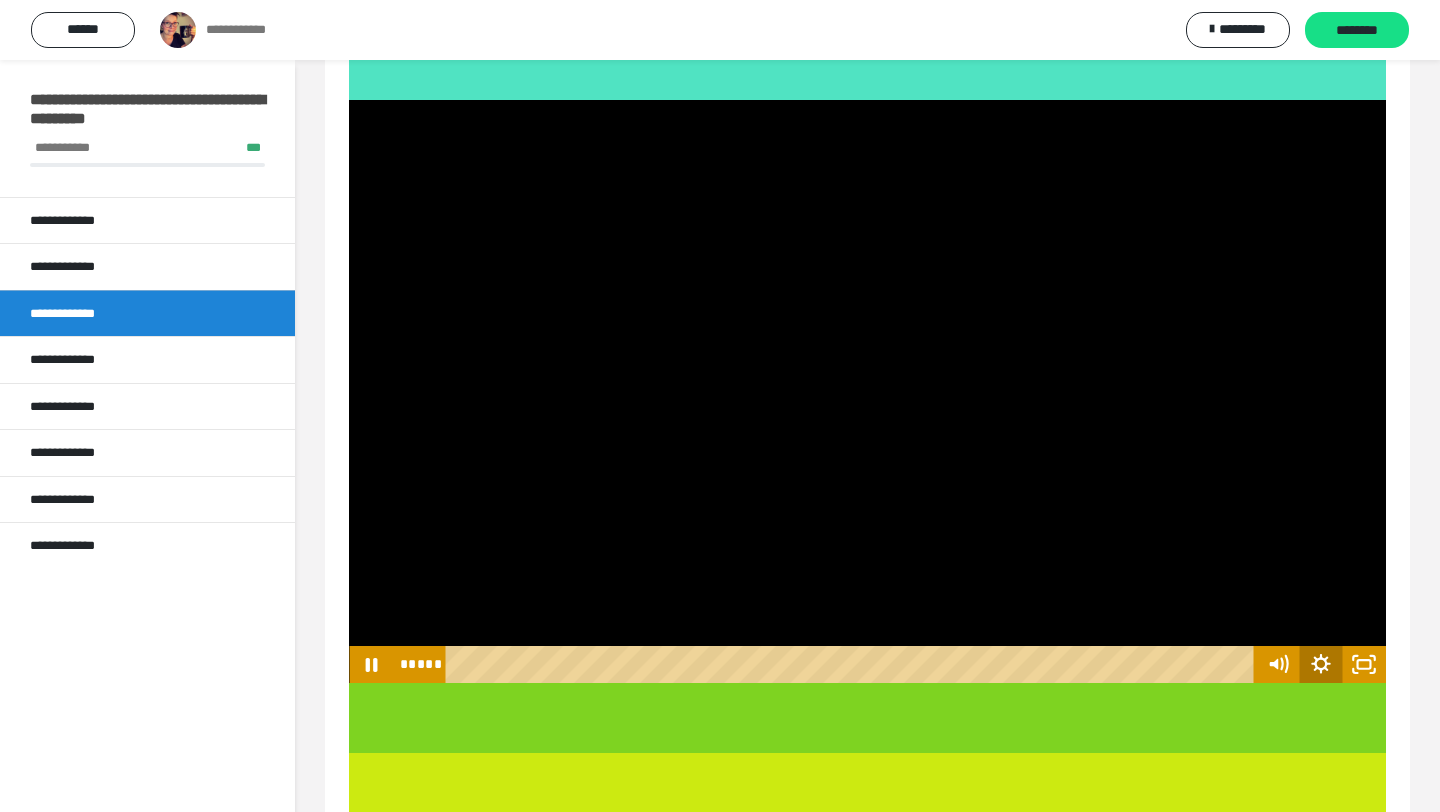 click 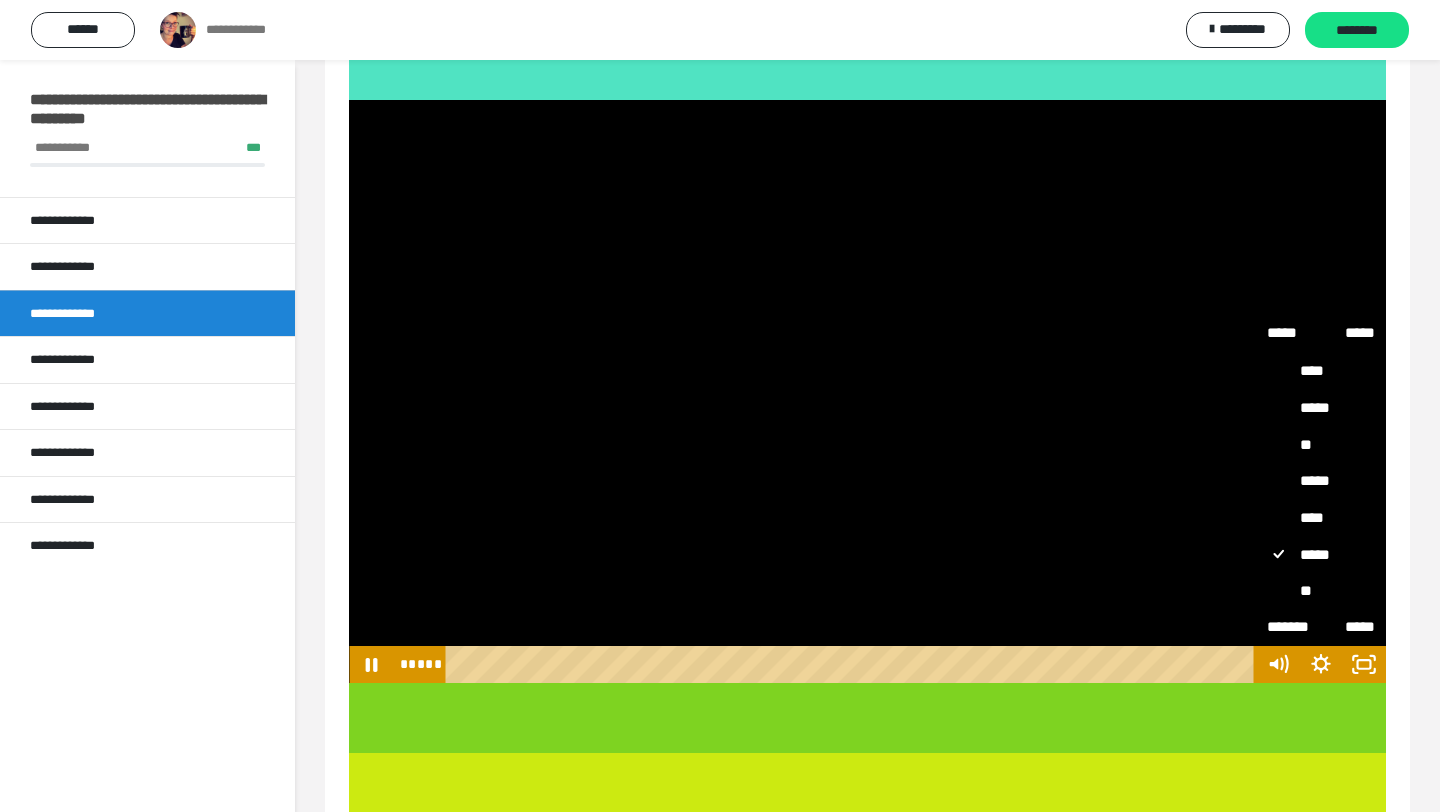 click on "**" at bounding box center [1321, 591] 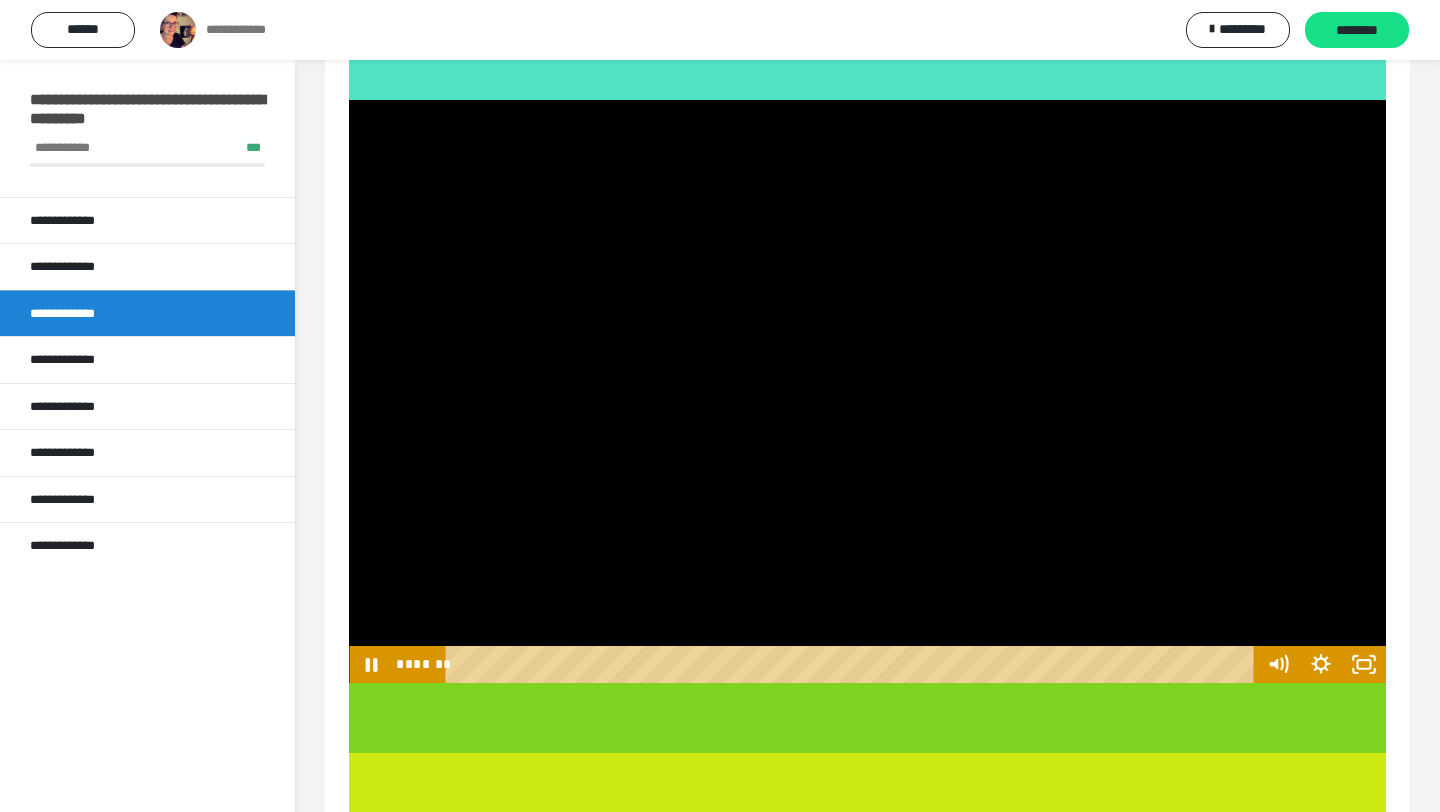 click at bounding box center [867, 391] 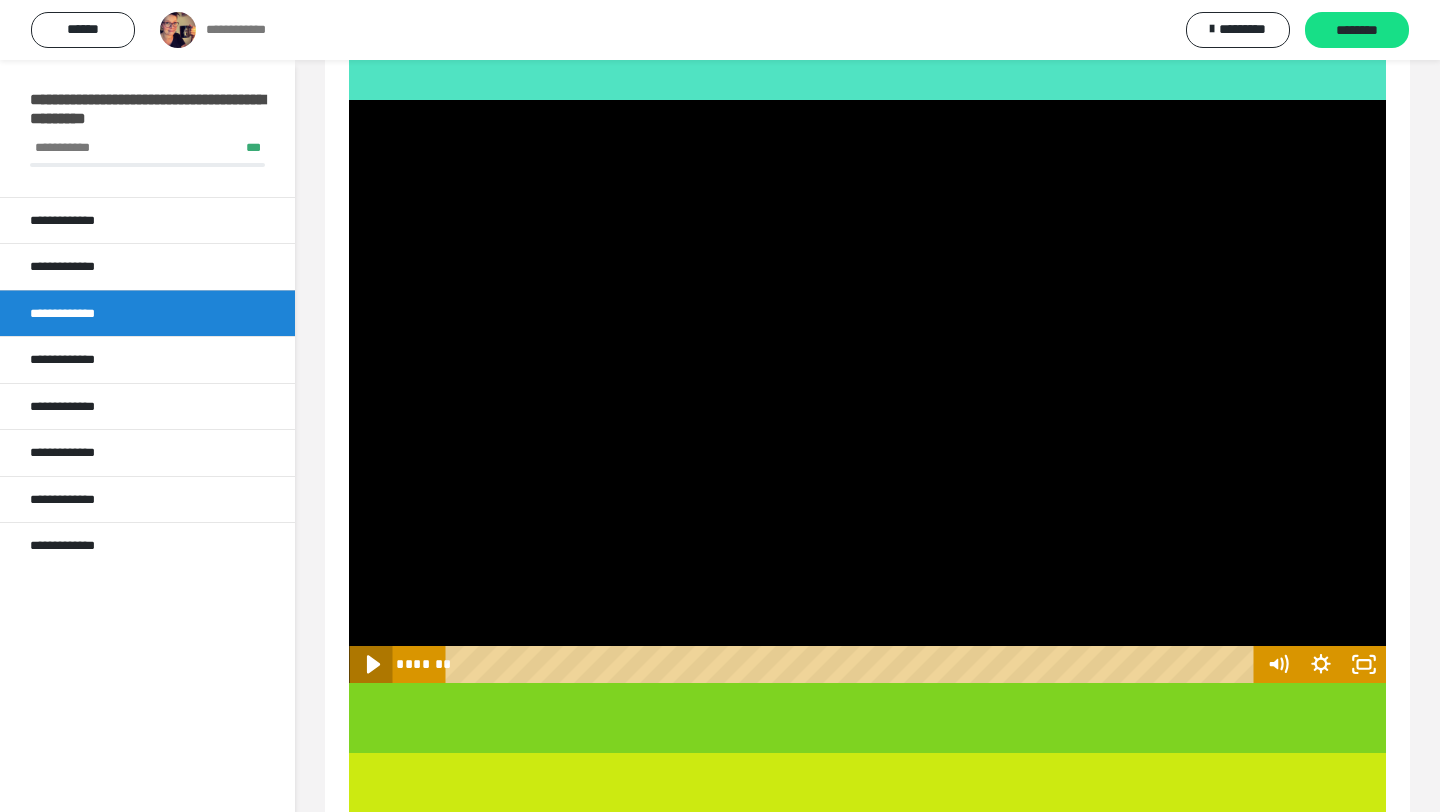 click 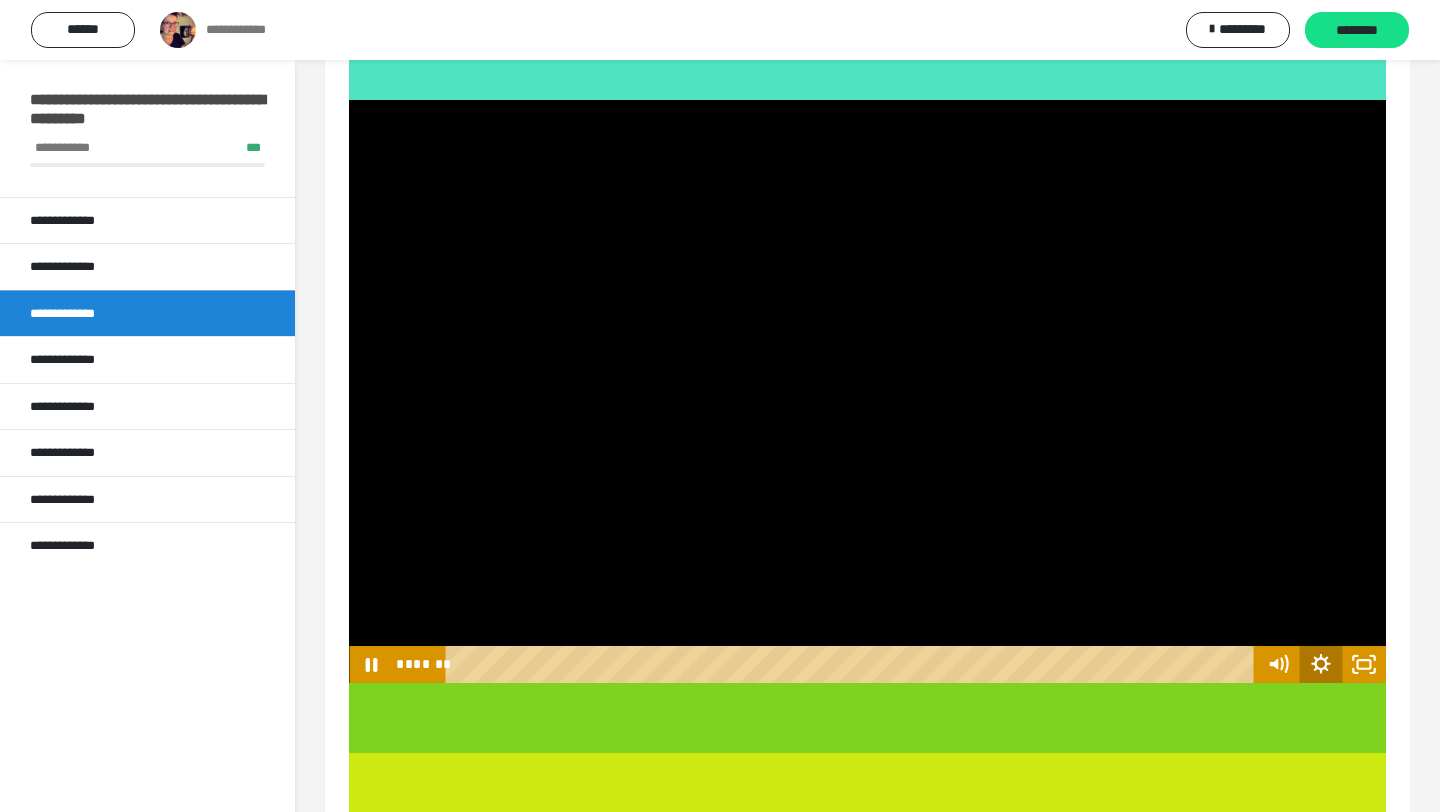 click 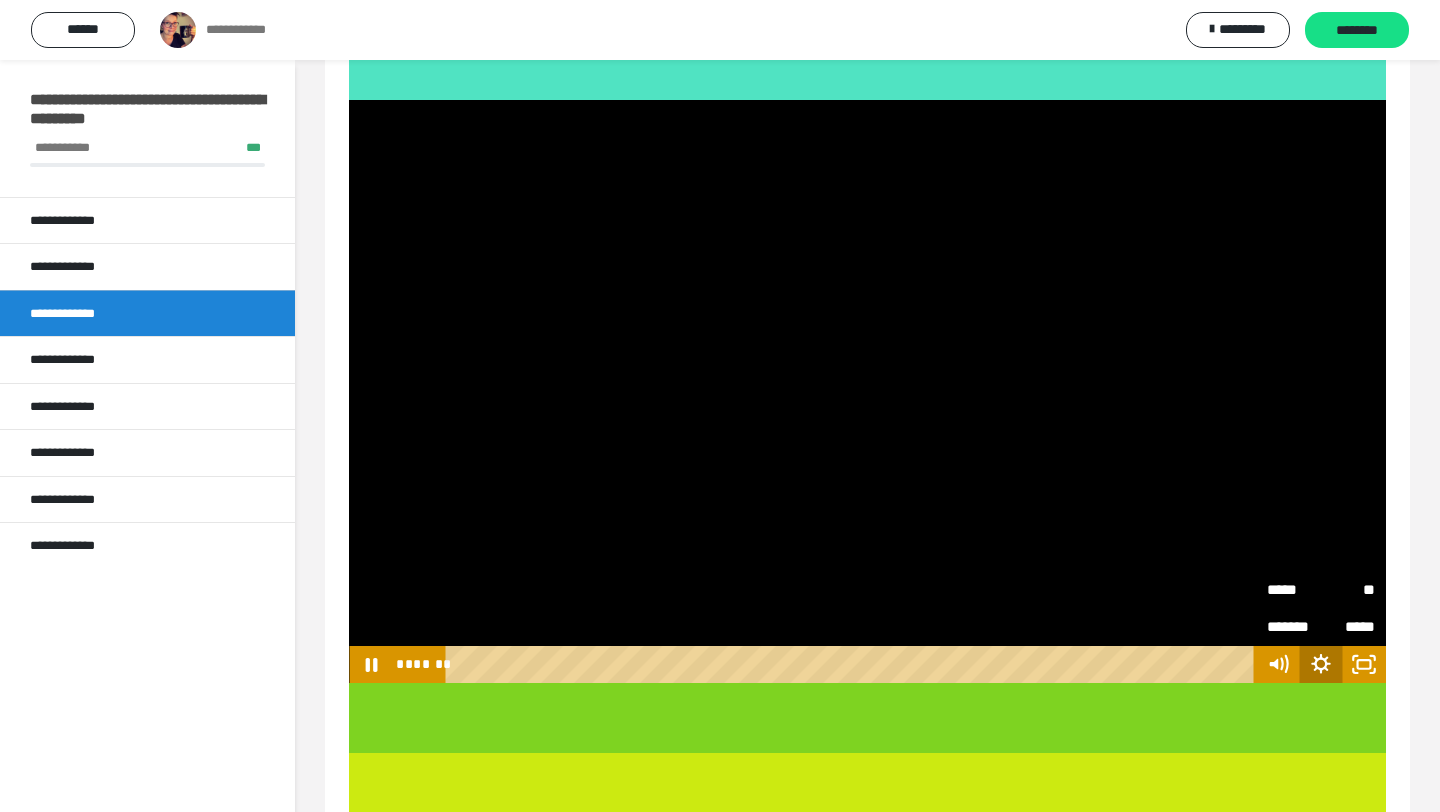 click 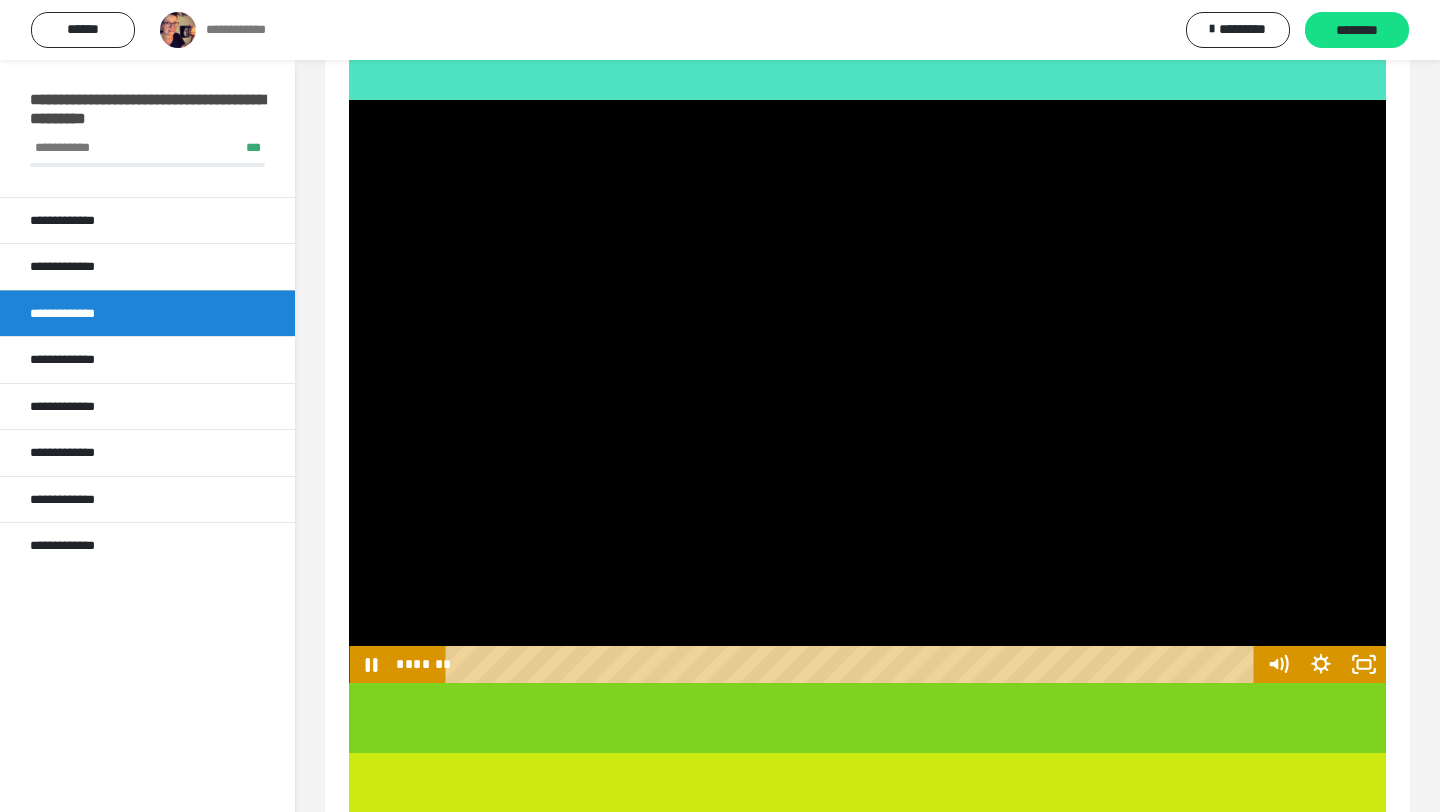 click at bounding box center (867, 391) 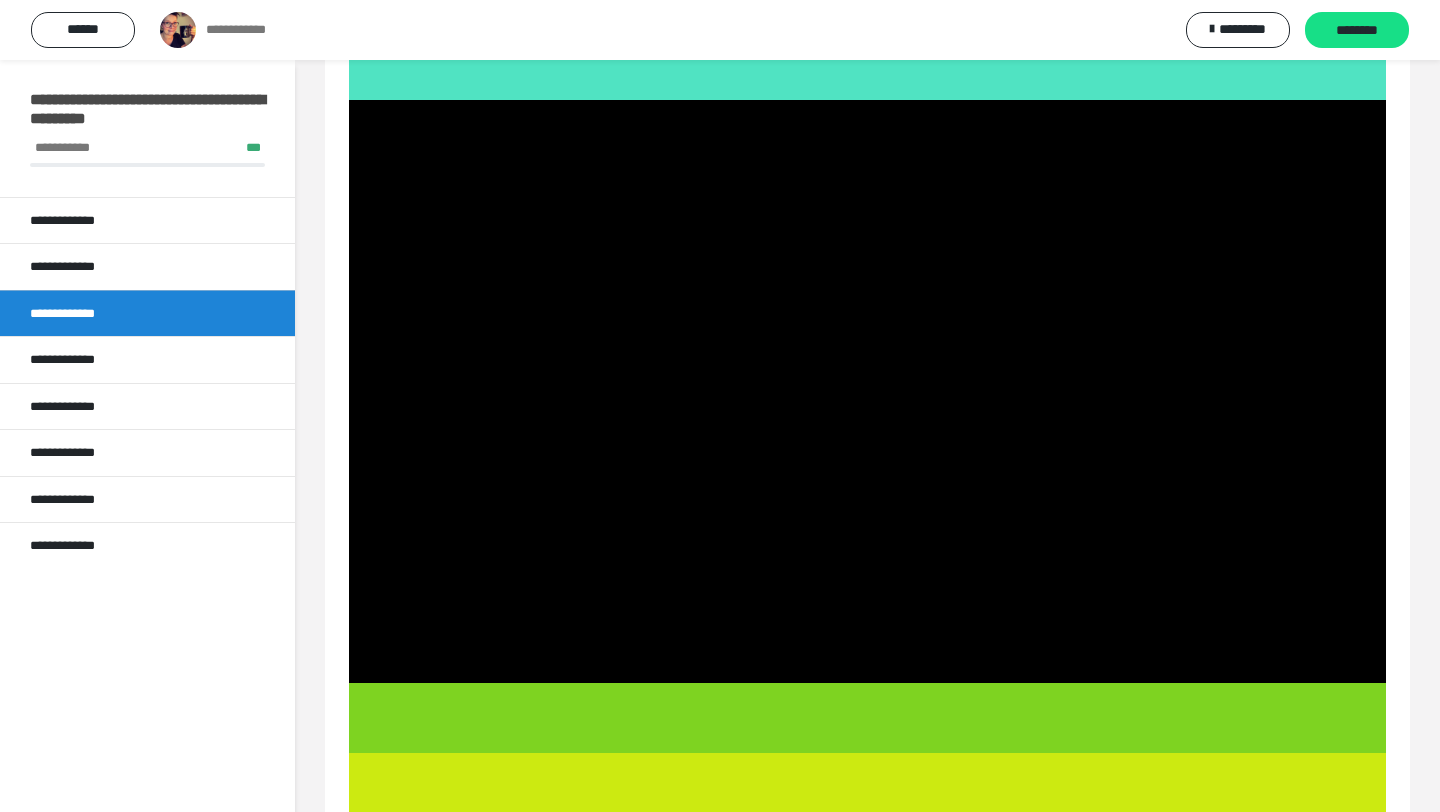 type 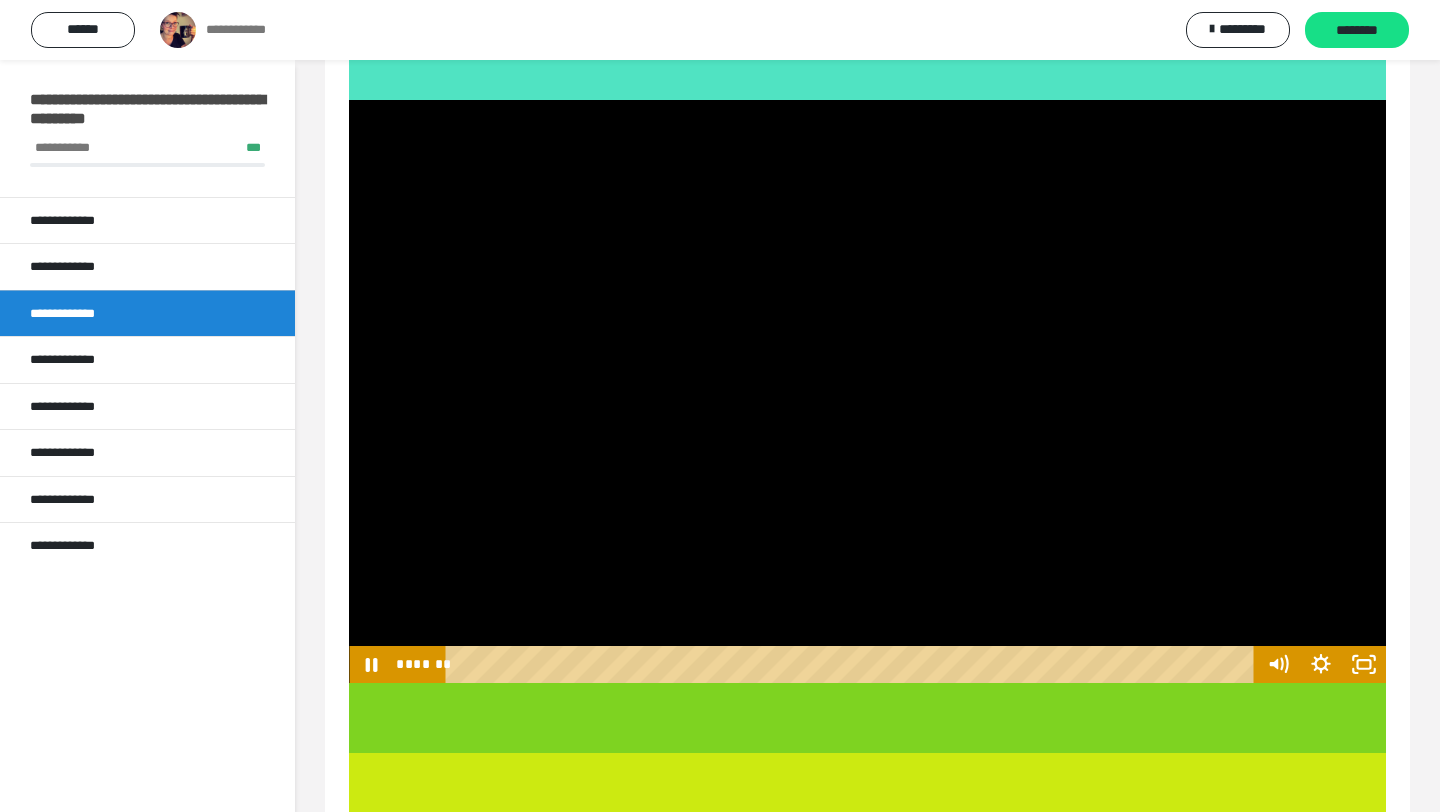 click at bounding box center [867, 391] 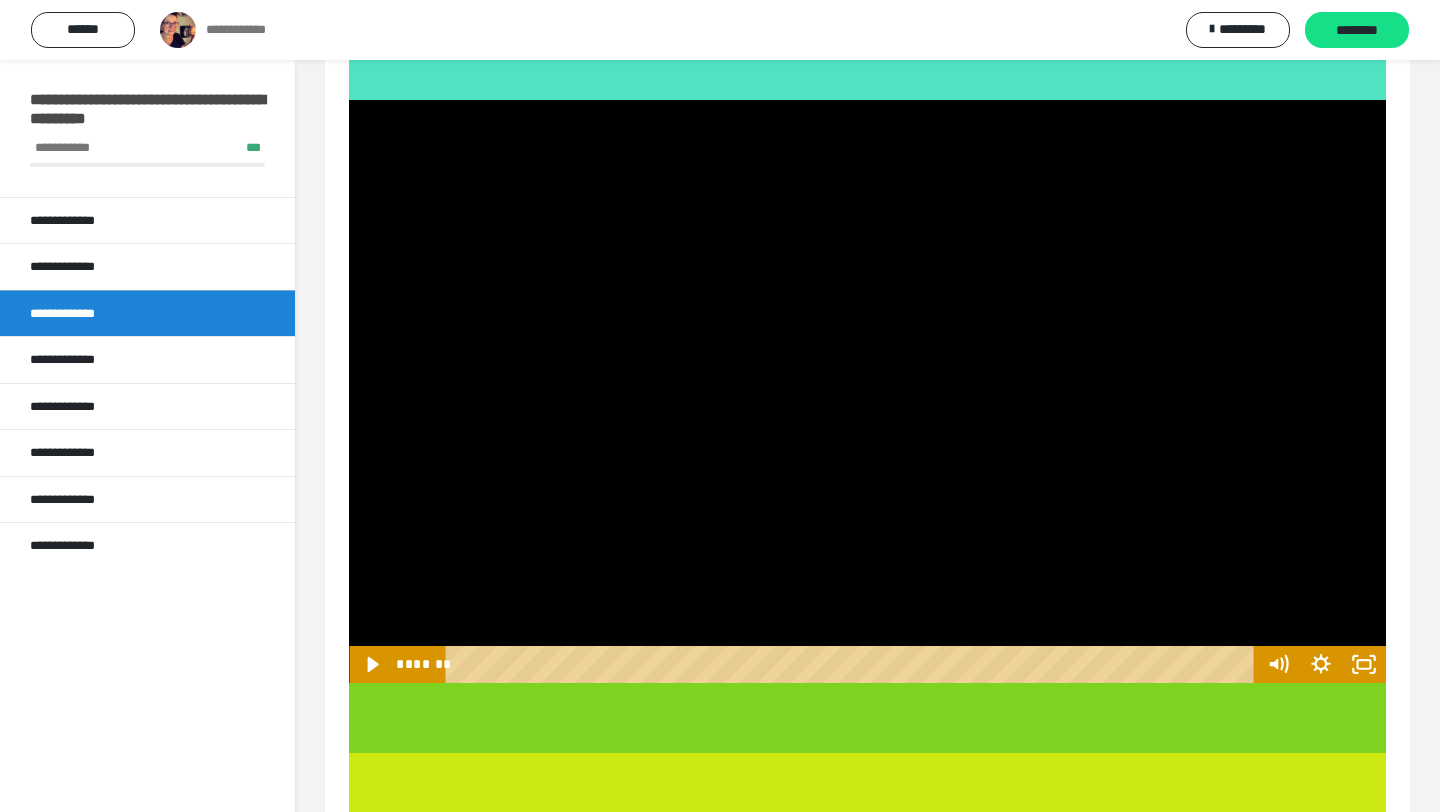 click at bounding box center [867, 391] 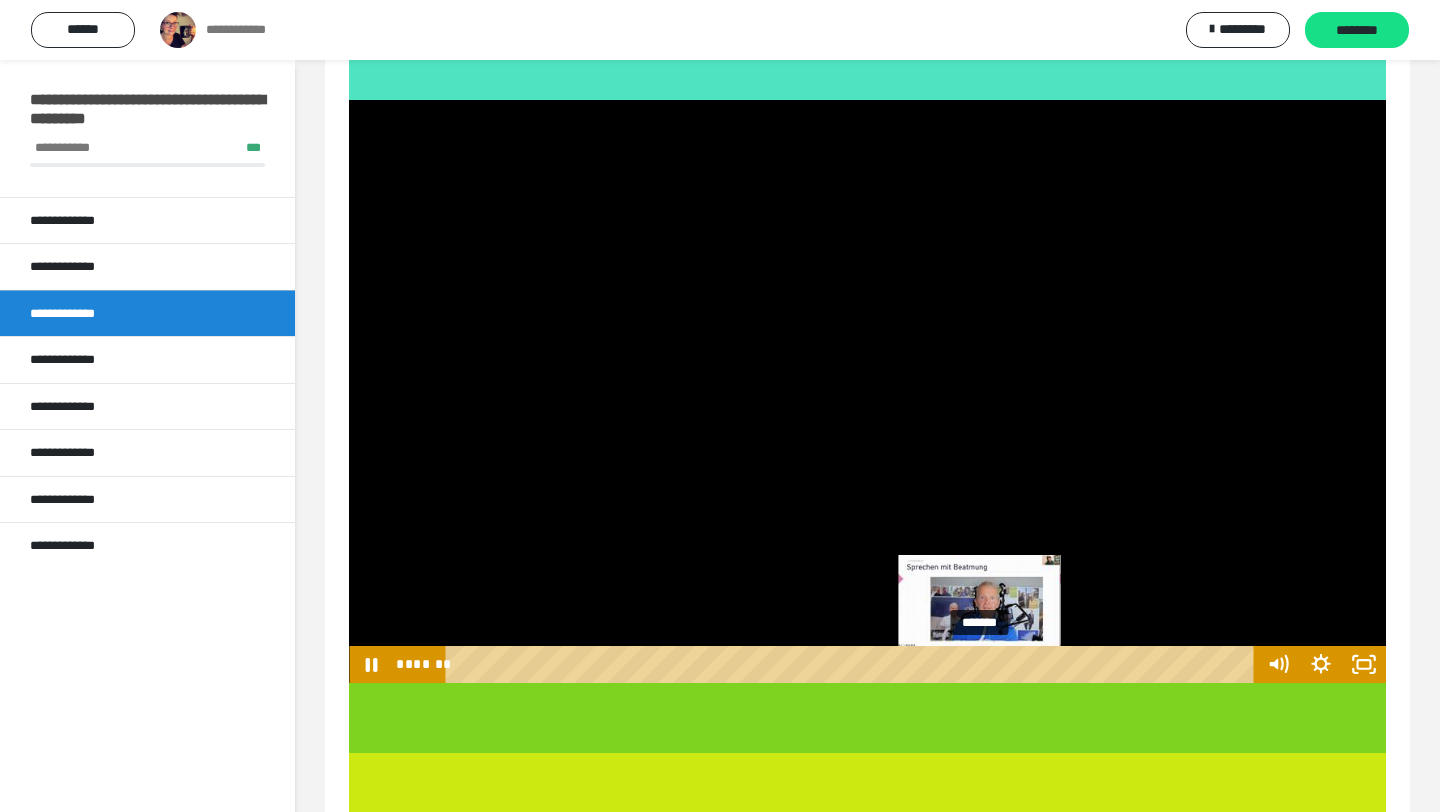 click on "*******" at bounding box center (852, 664) 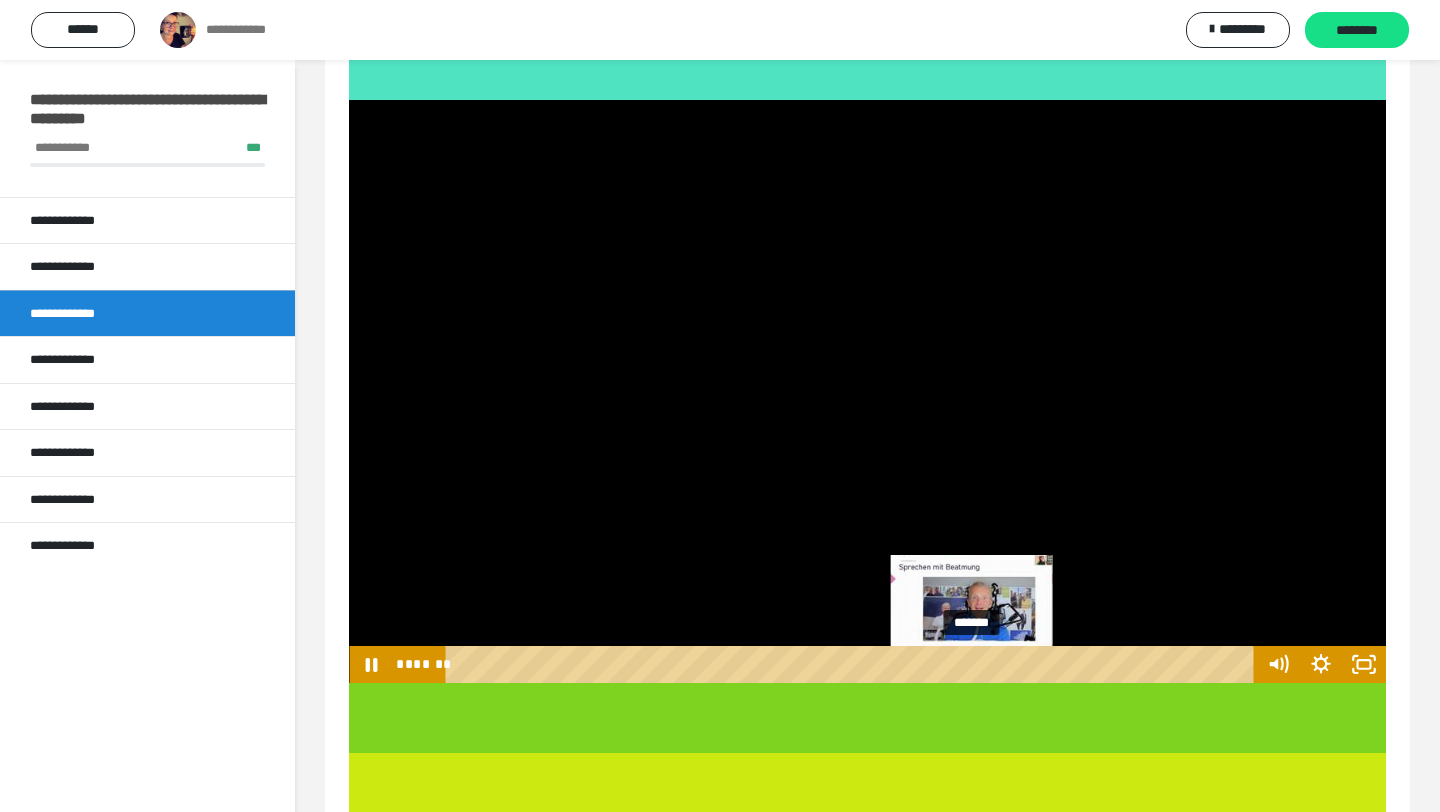 click at bounding box center (981, 664) 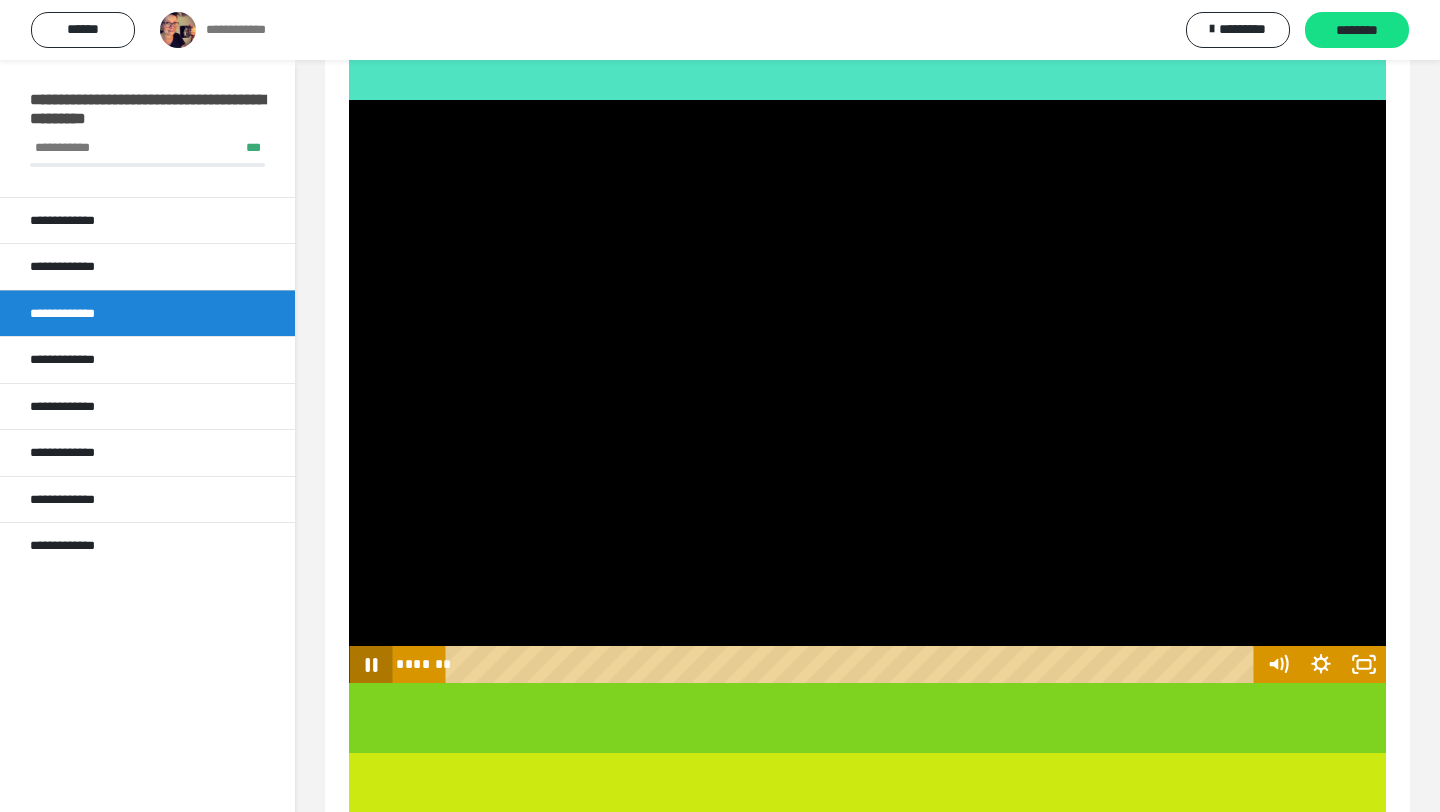 click 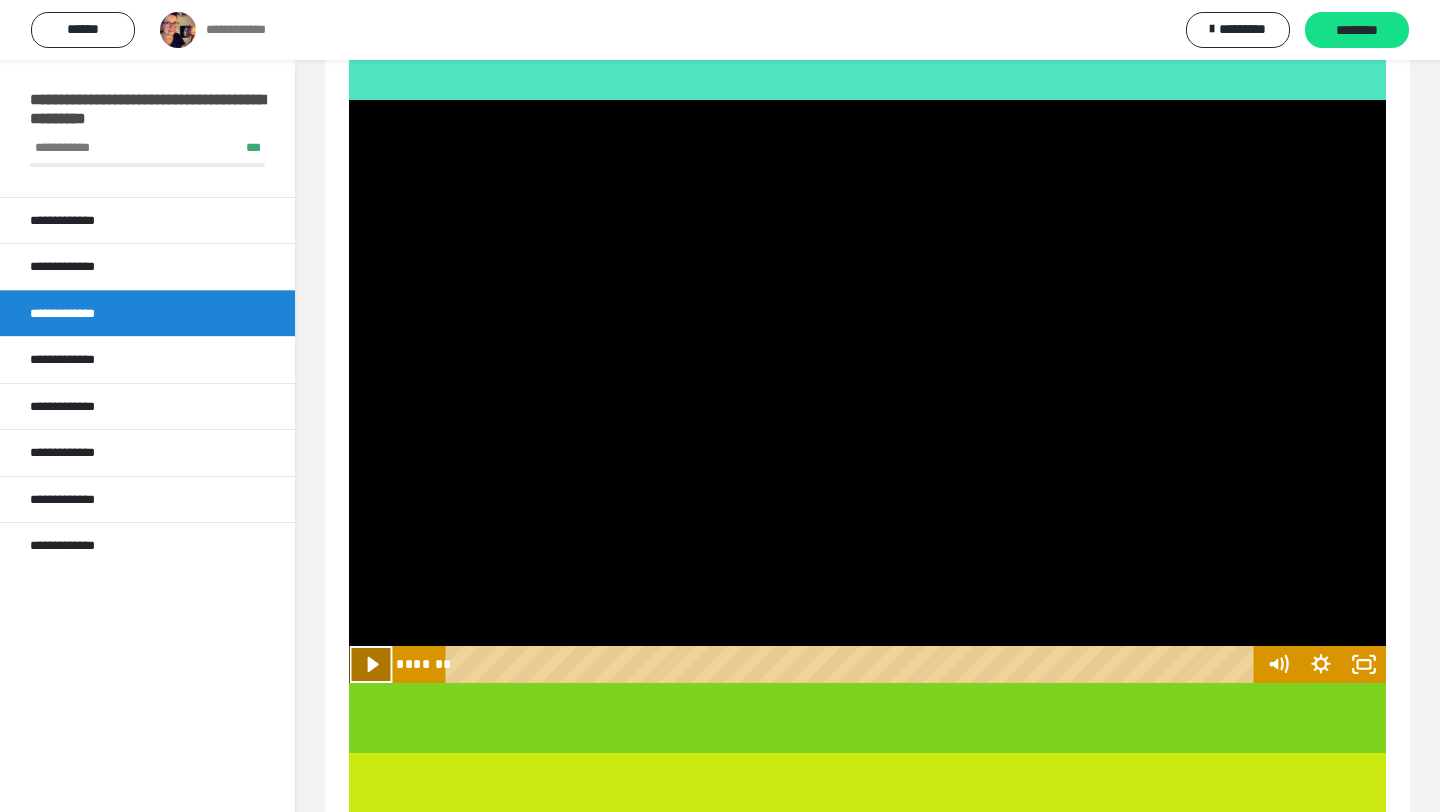 click 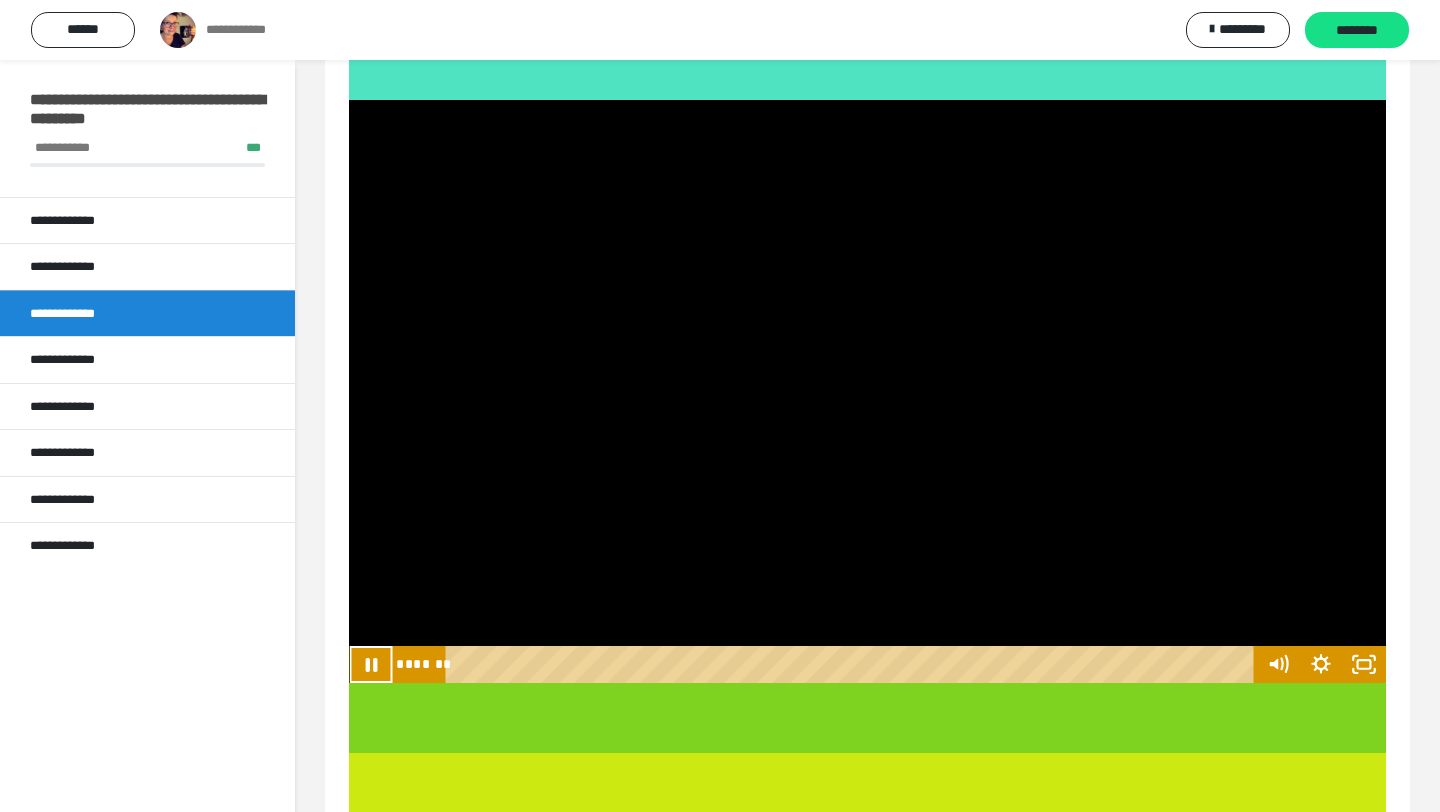 click at bounding box center (867, 391) 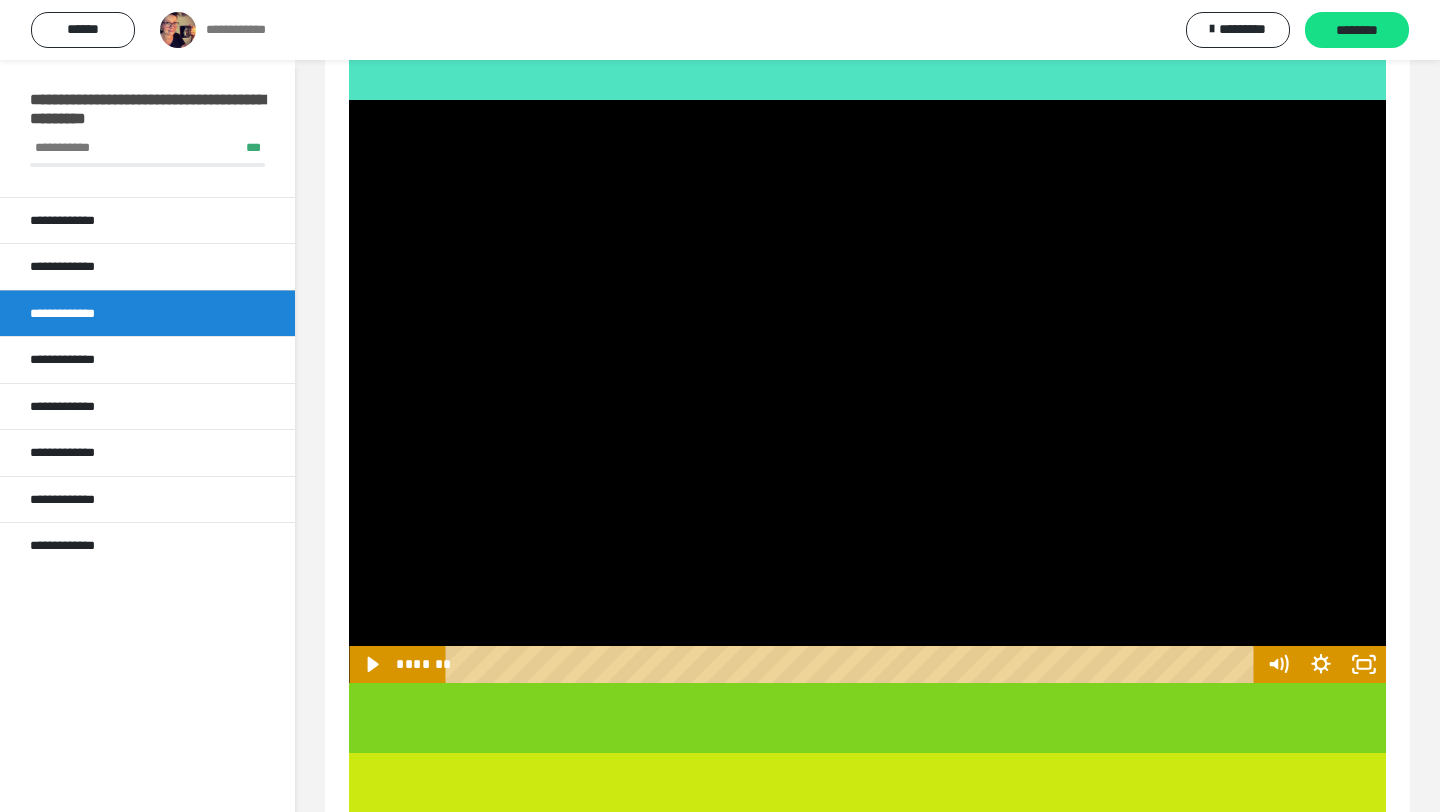 click at bounding box center [867, 391] 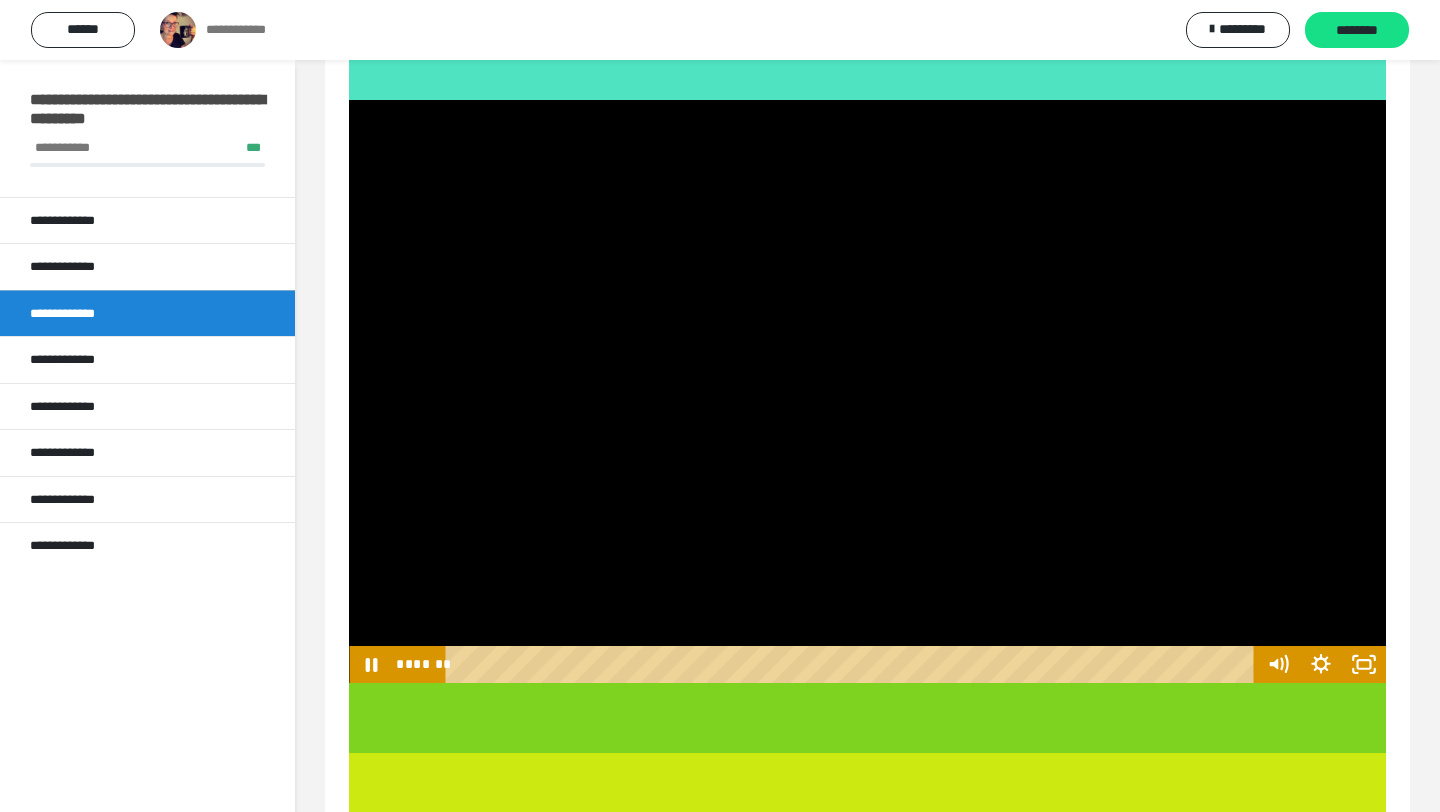 click at bounding box center (867, 391) 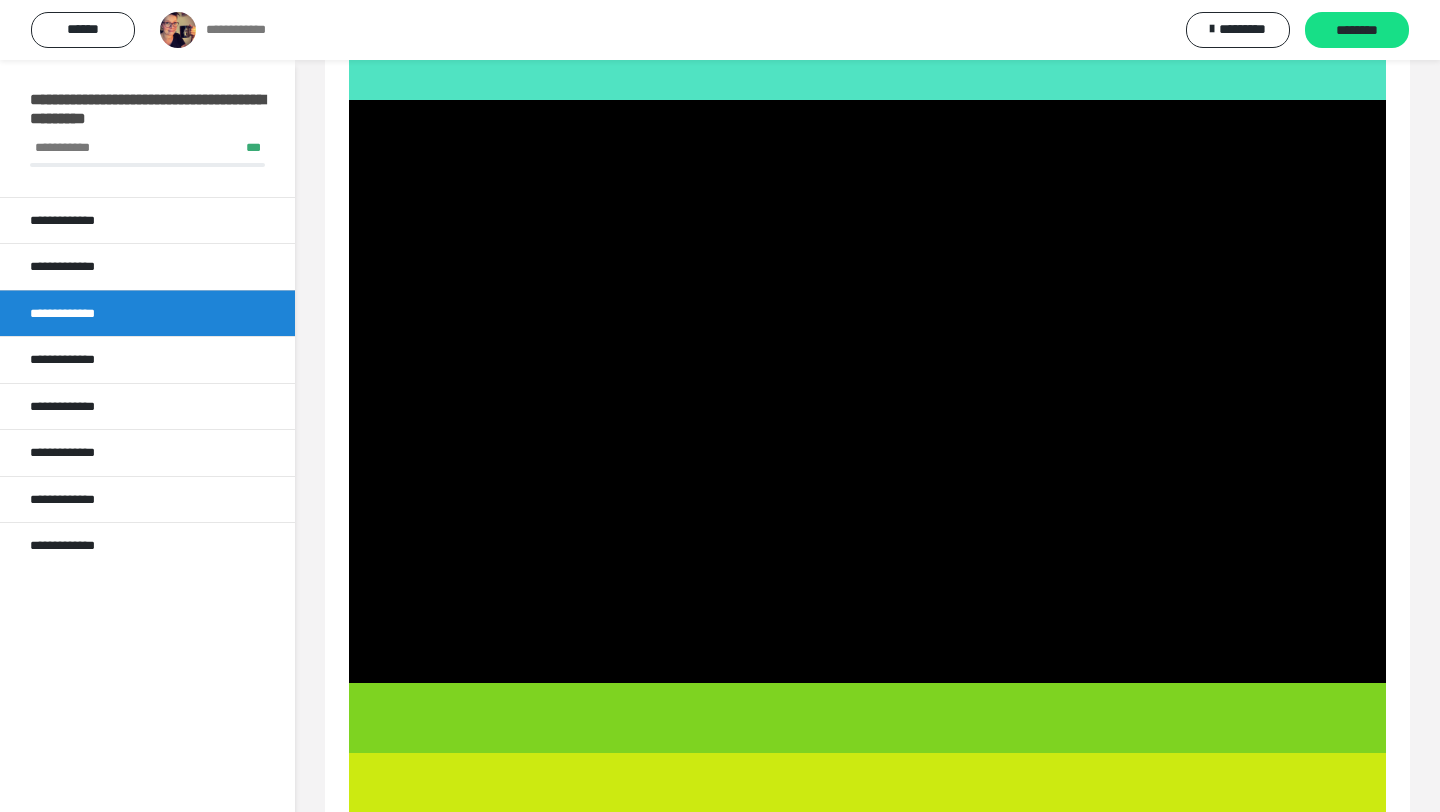 click at bounding box center (867, 391) 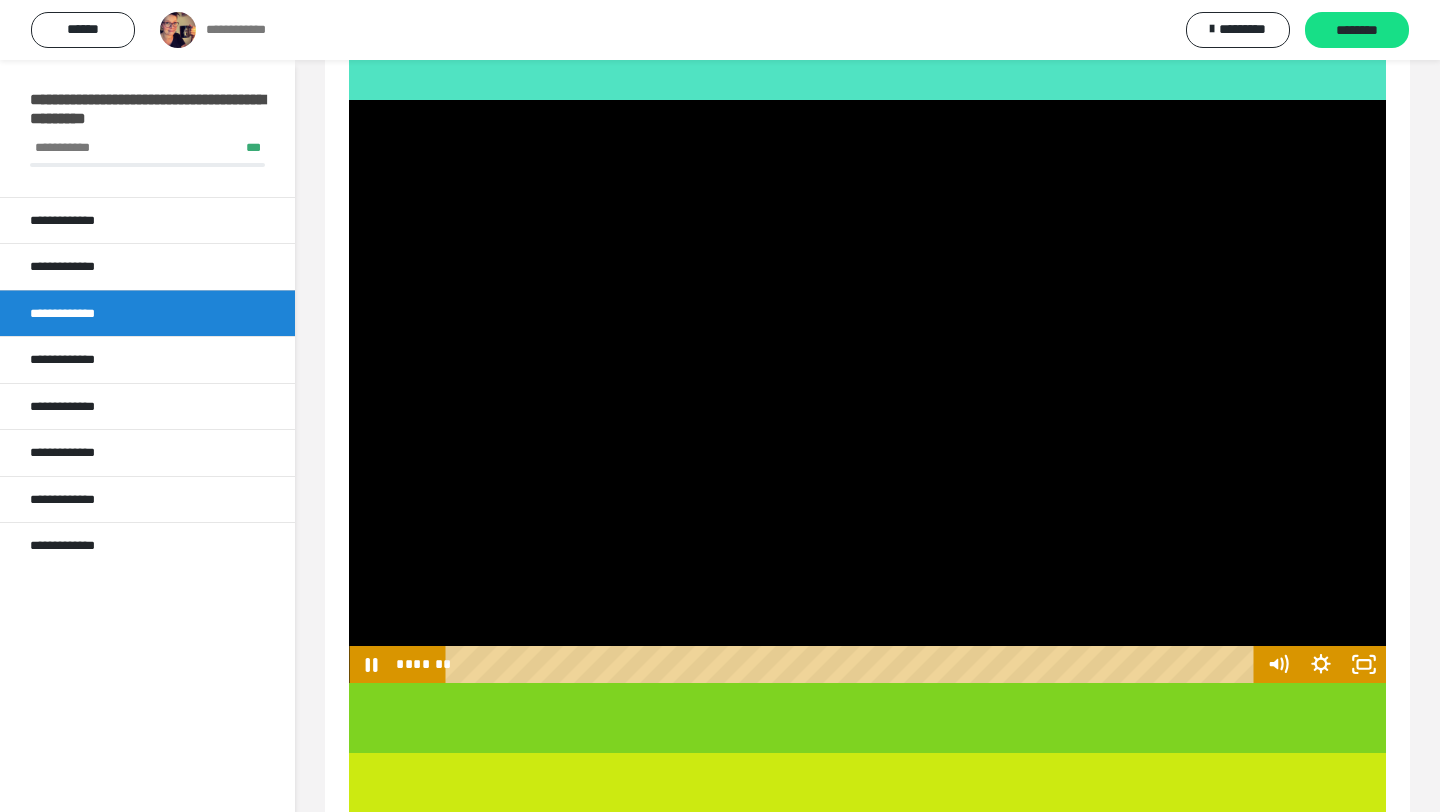 click at bounding box center [867, 391] 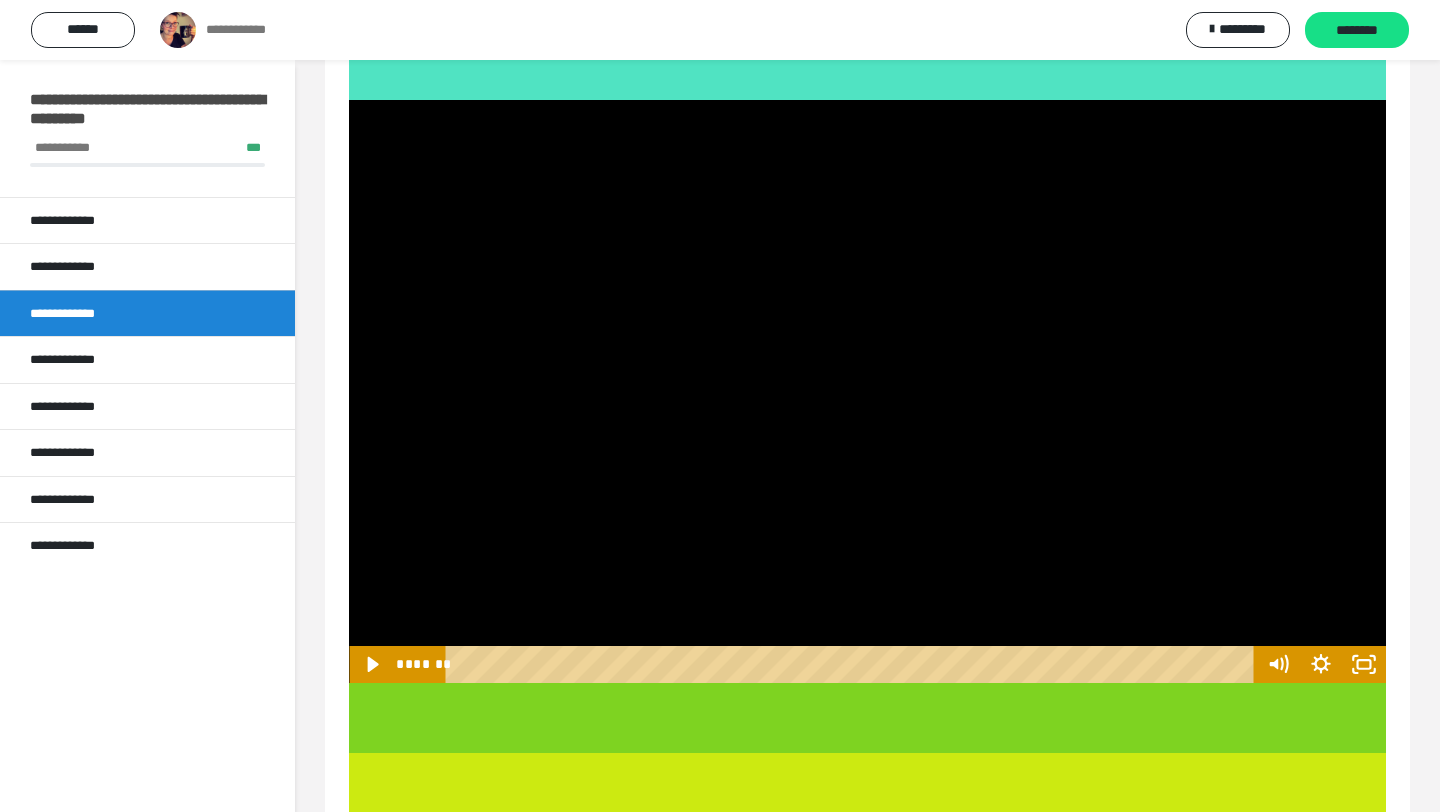 click at bounding box center [867, 391] 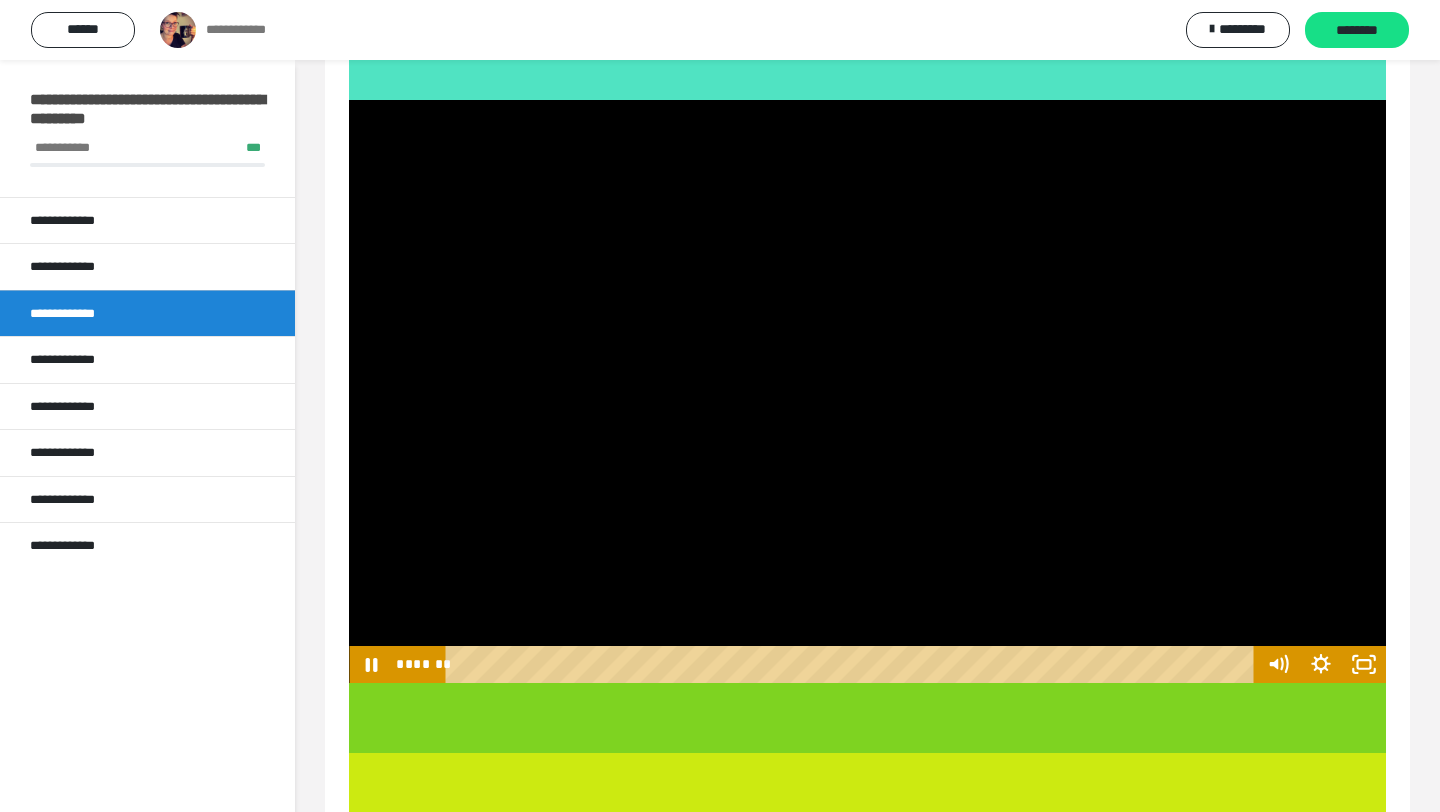click at bounding box center [867, 391] 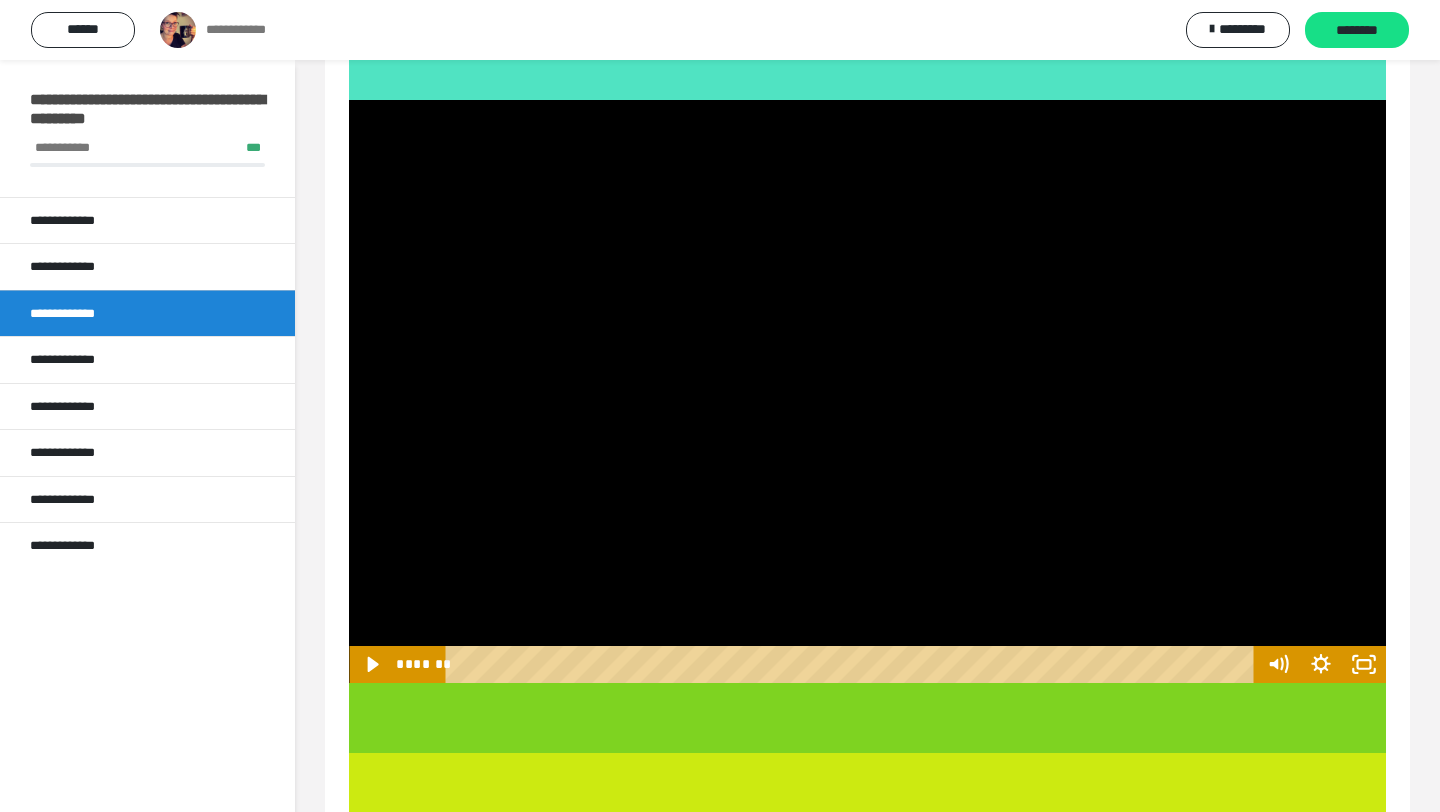 click at bounding box center [867, 391] 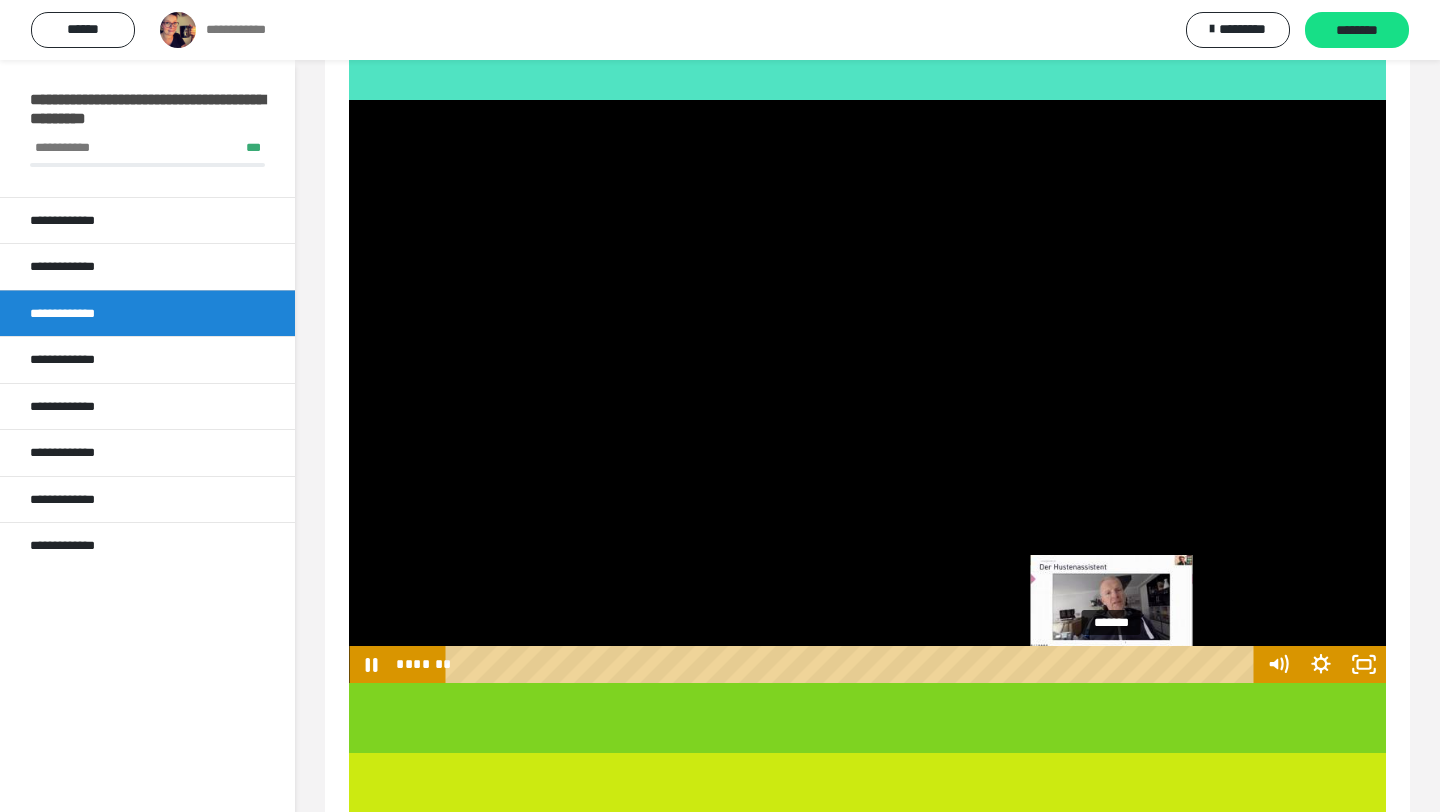 click on "*******" at bounding box center (852, 664) 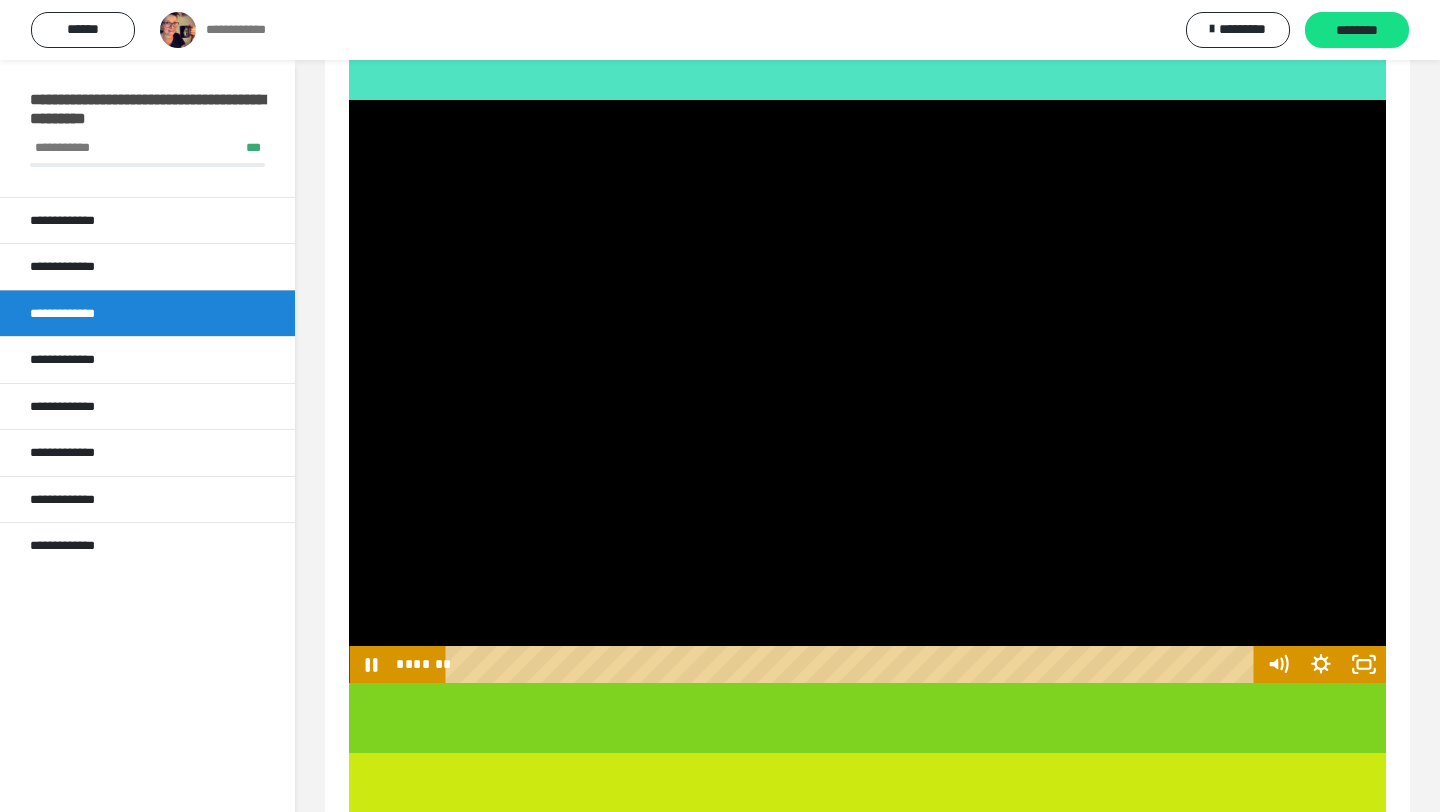 click at bounding box center (867, 391) 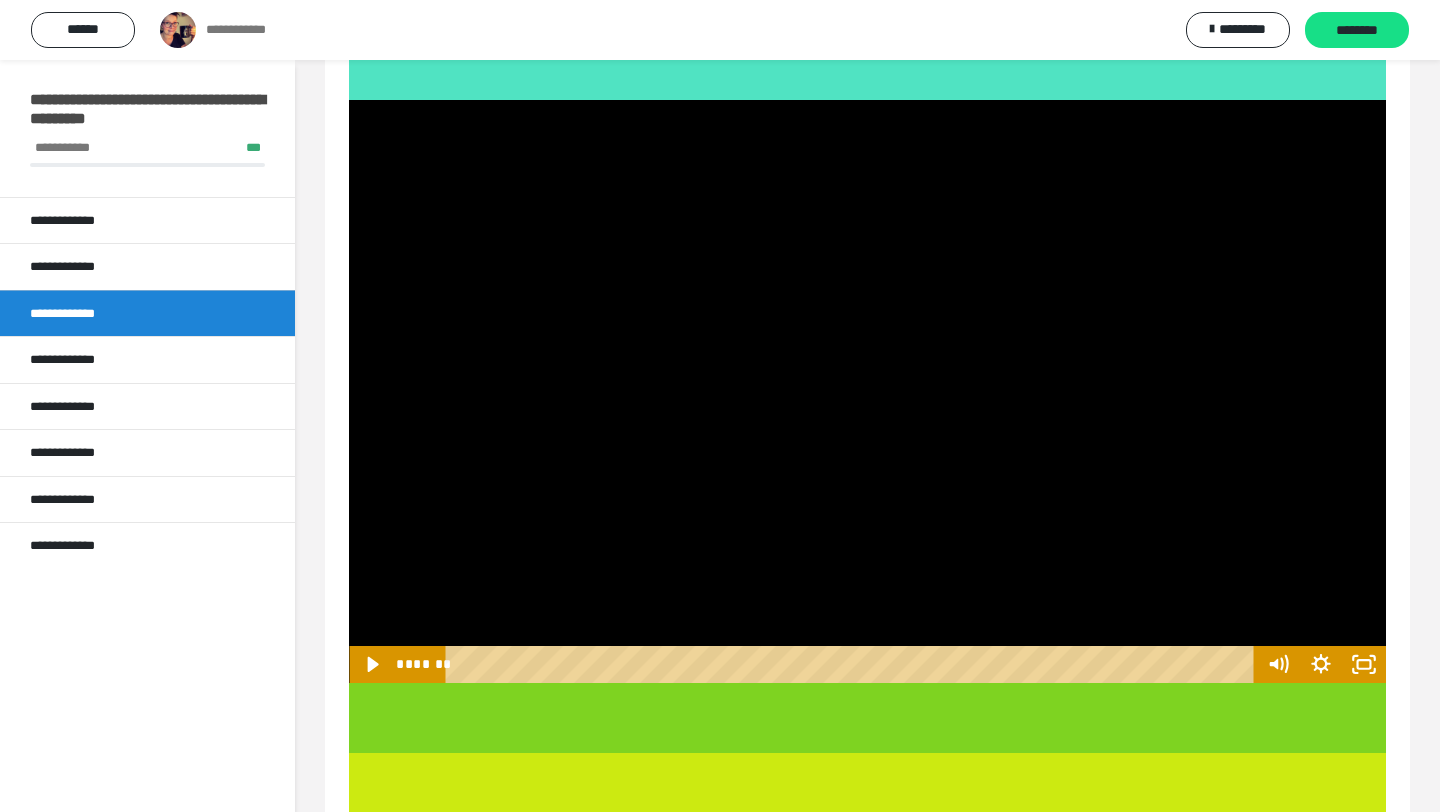 click at bounding box center [867, 391] 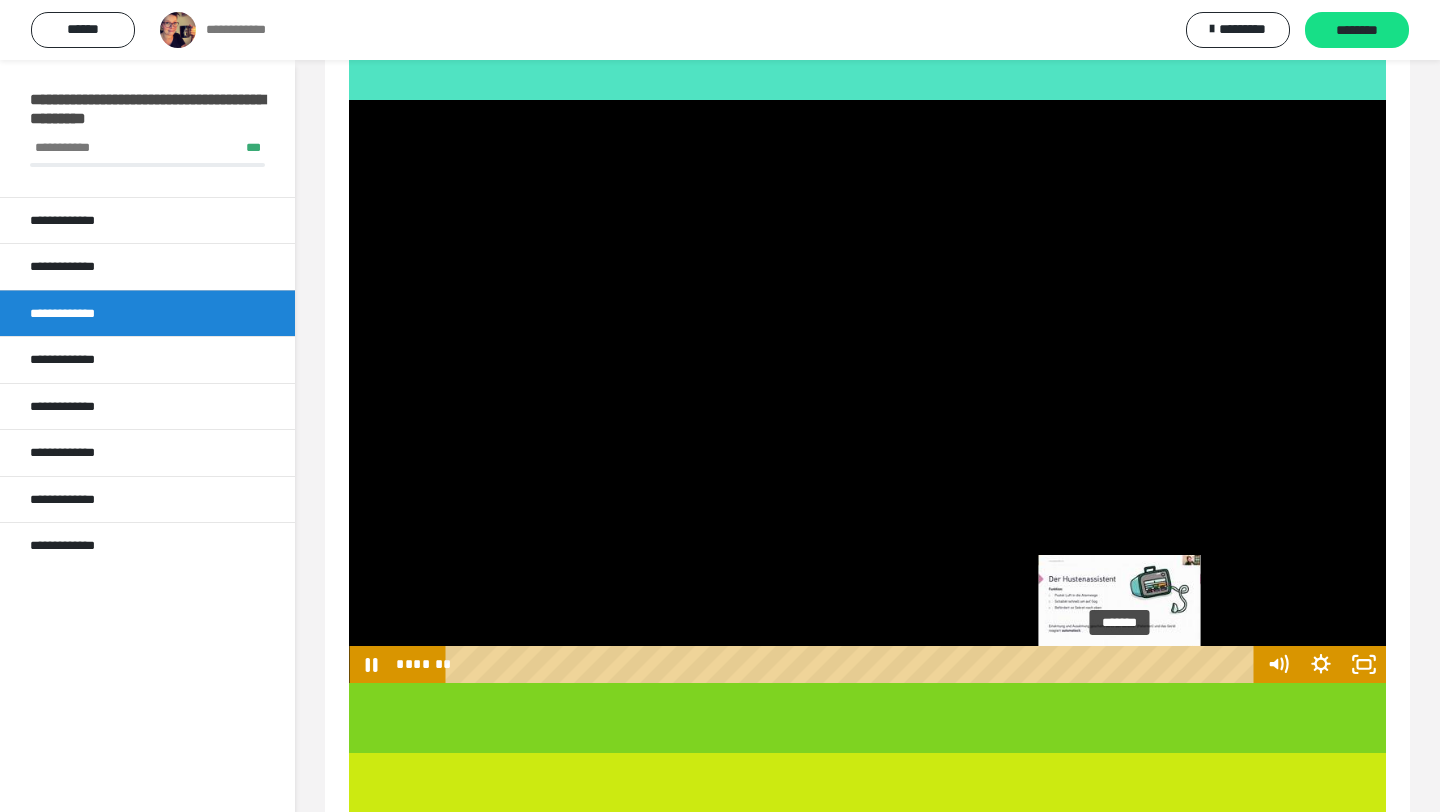 click at bounding box center (1126, 664) 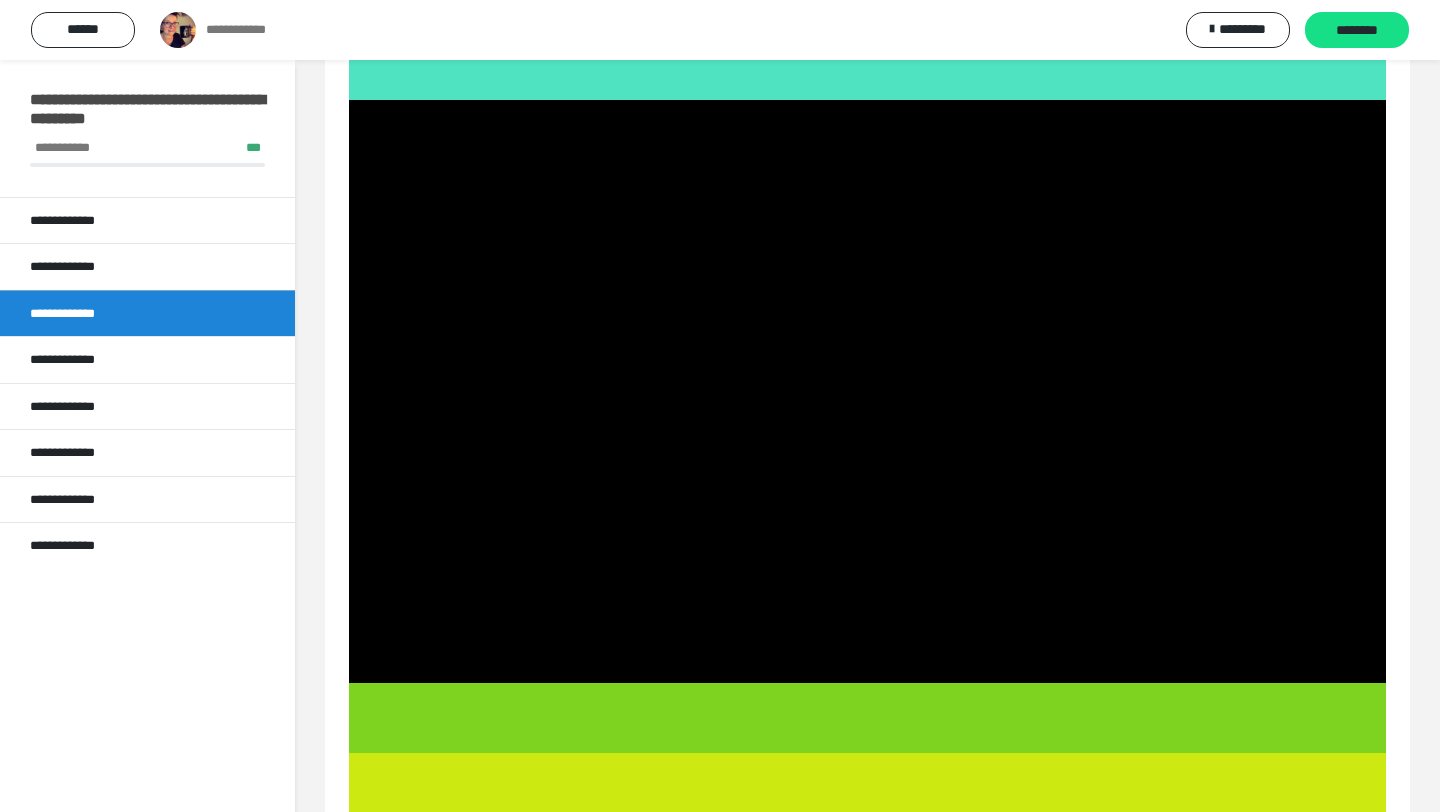 click at bounding box center (867, 391) 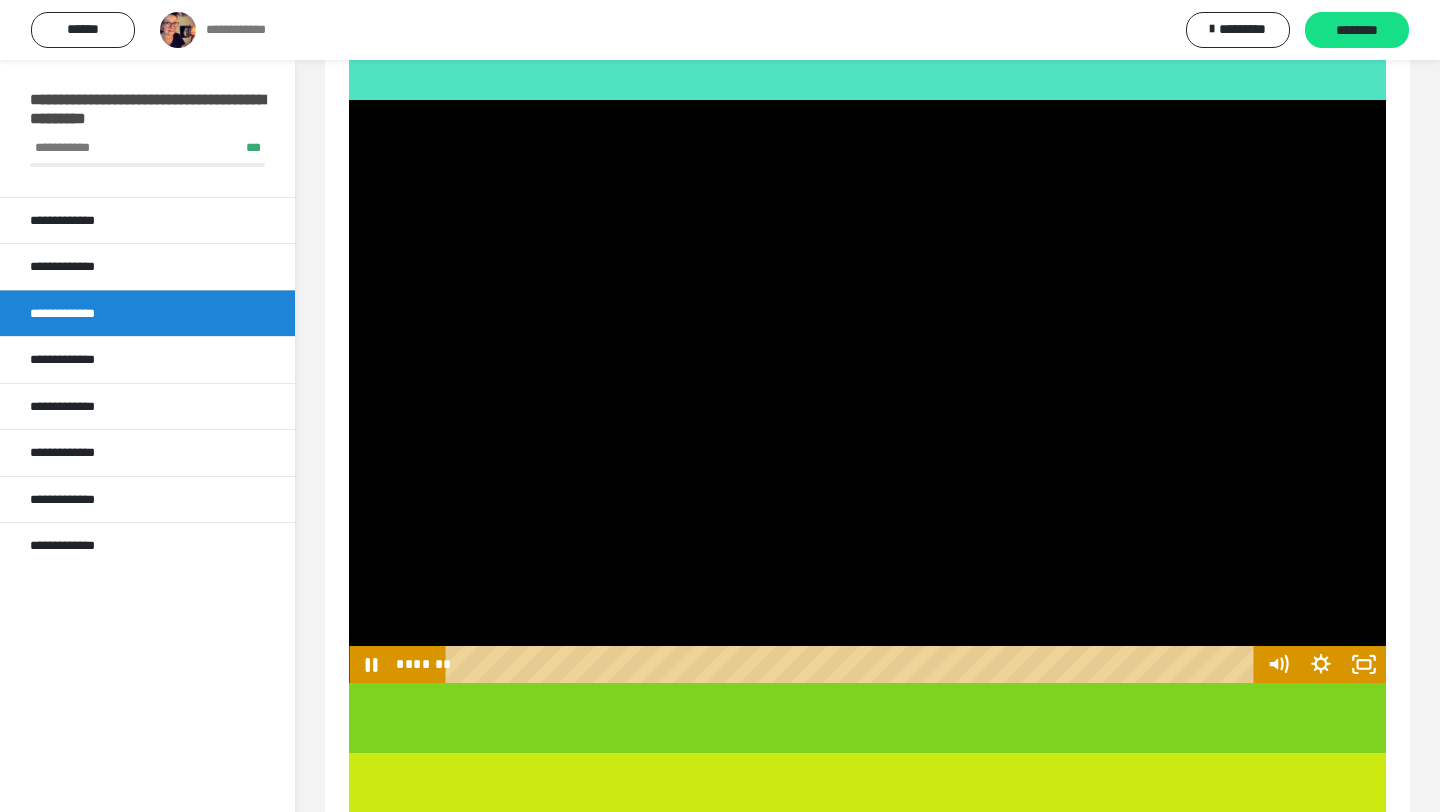 click at bounding box center (867, 391) 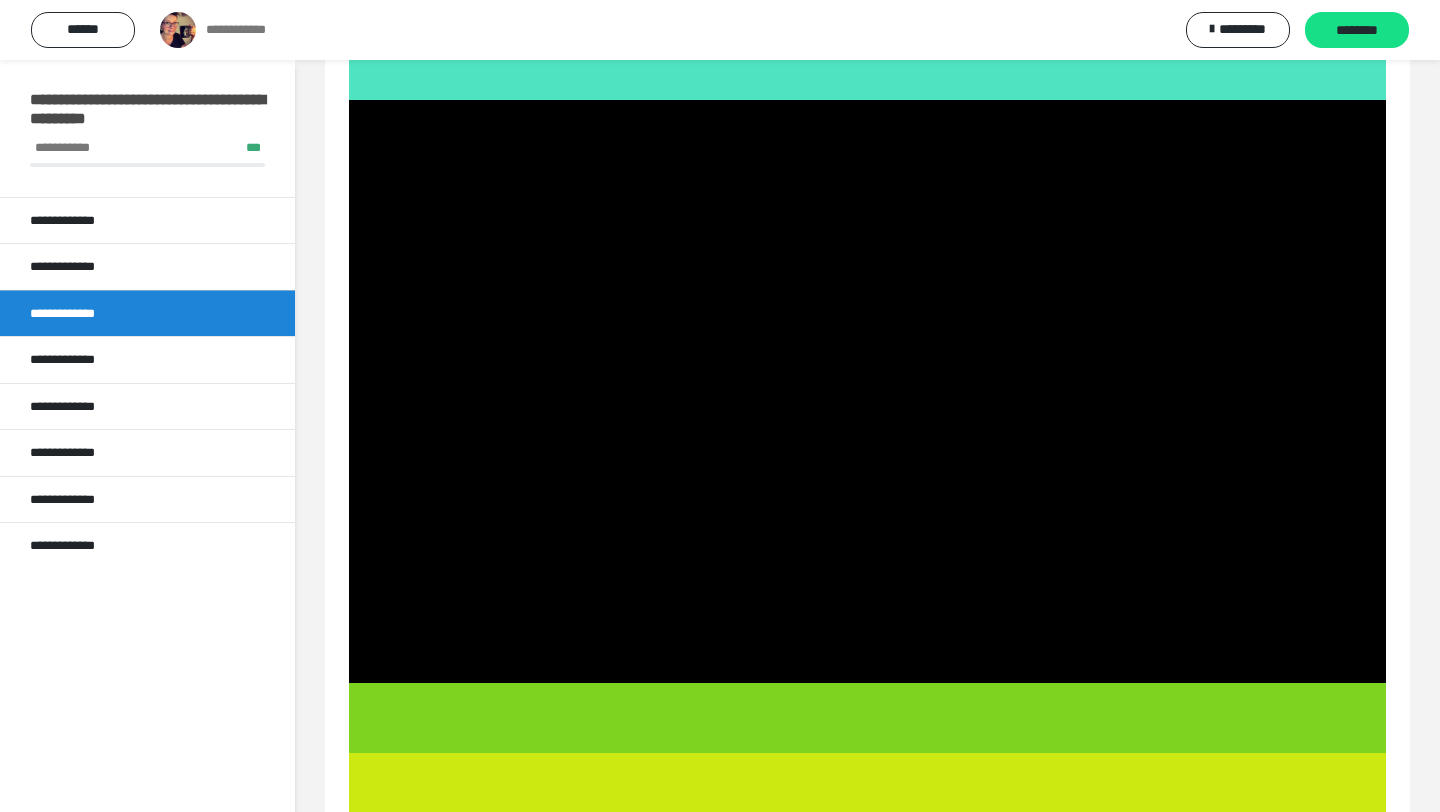click at bounding box center [867, 391] 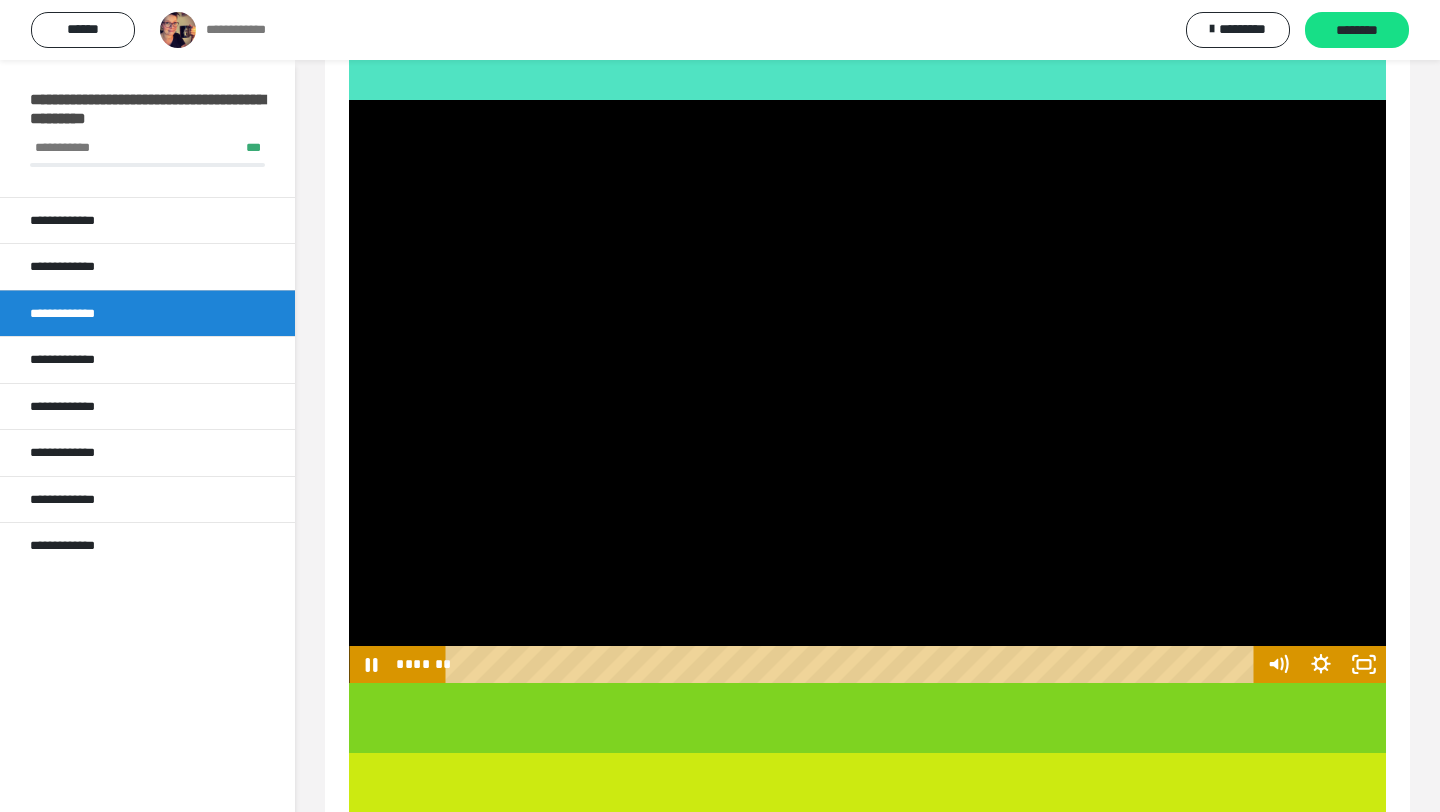 click at bounding box center (867, 391) 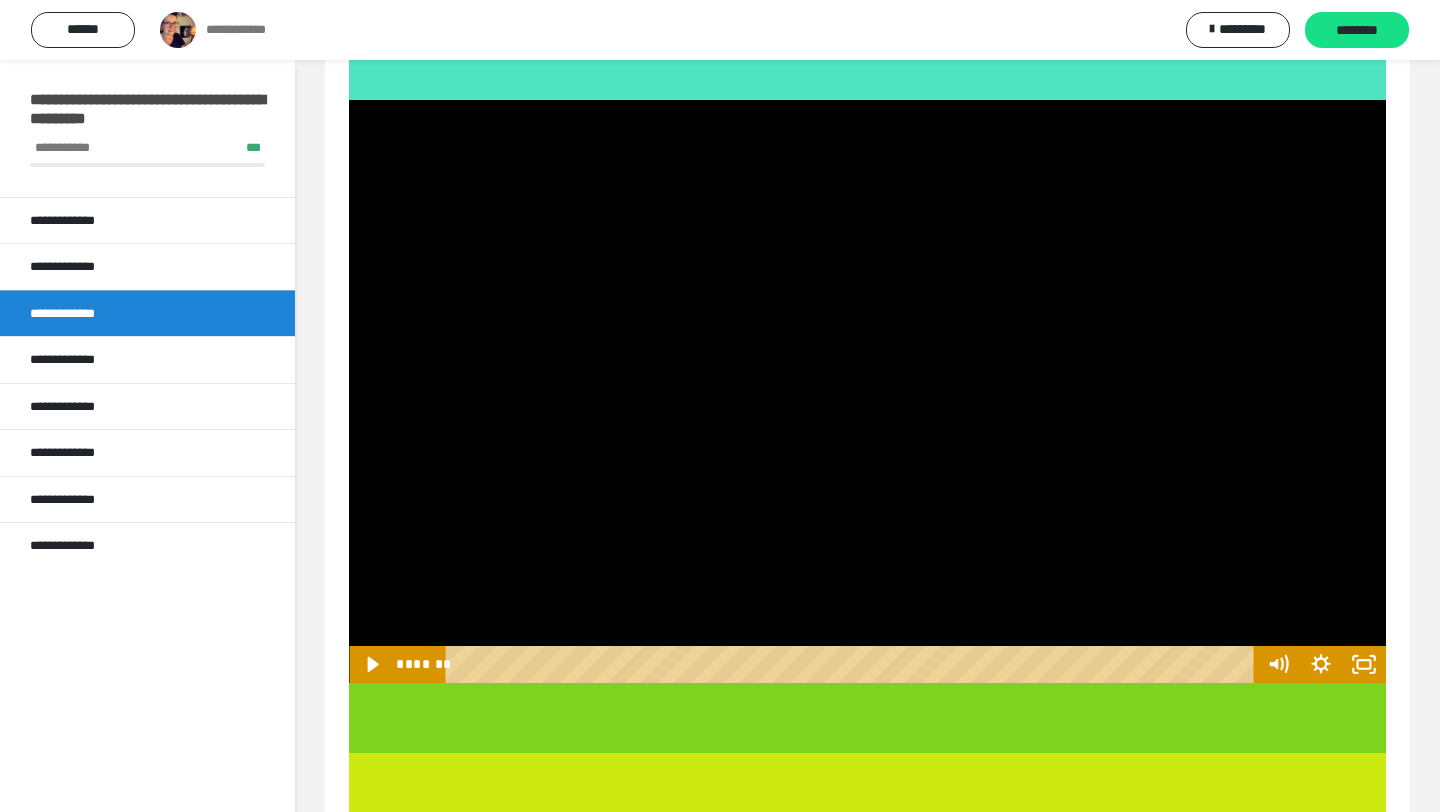 click at bounding box center (867, 391) 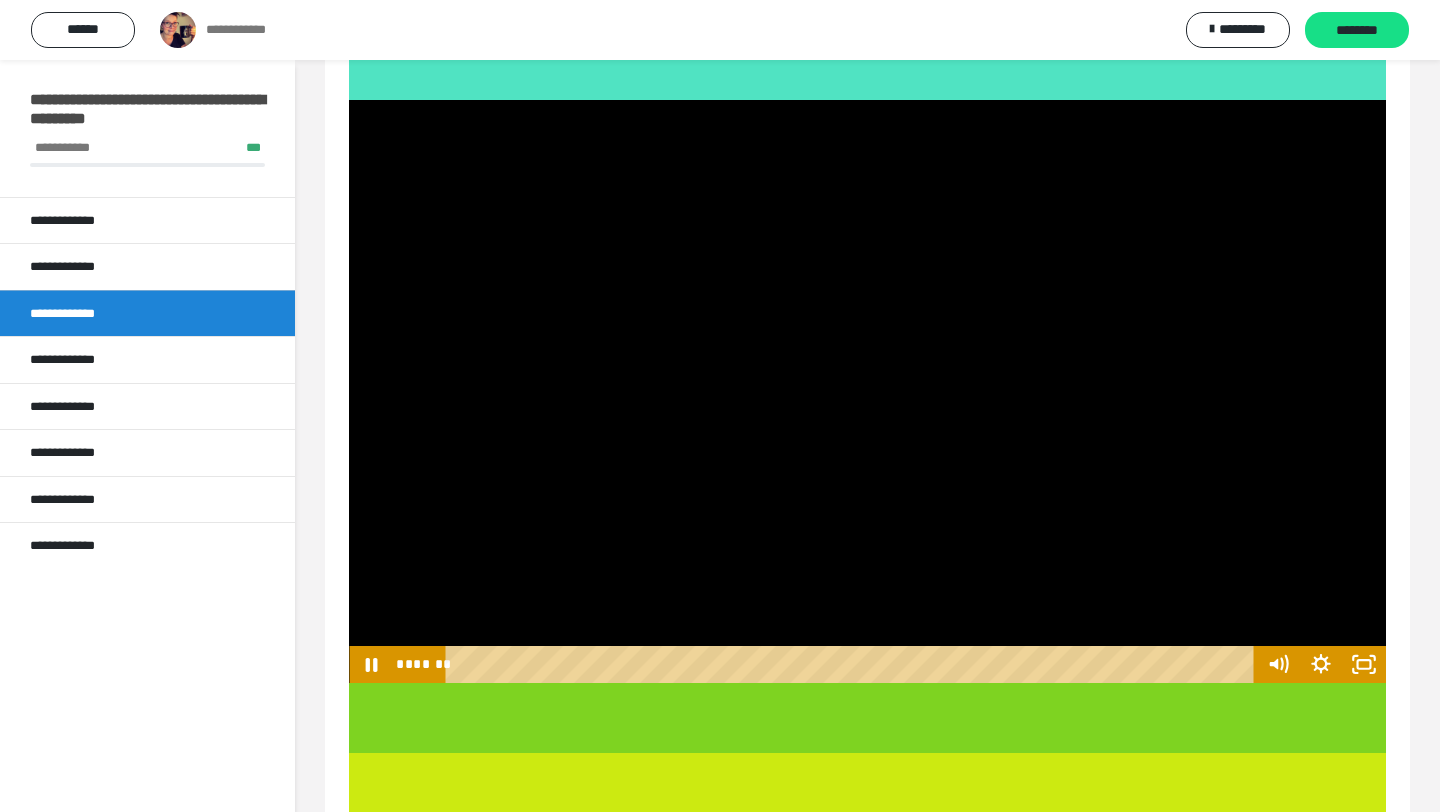click at bounding box center (867, 391) 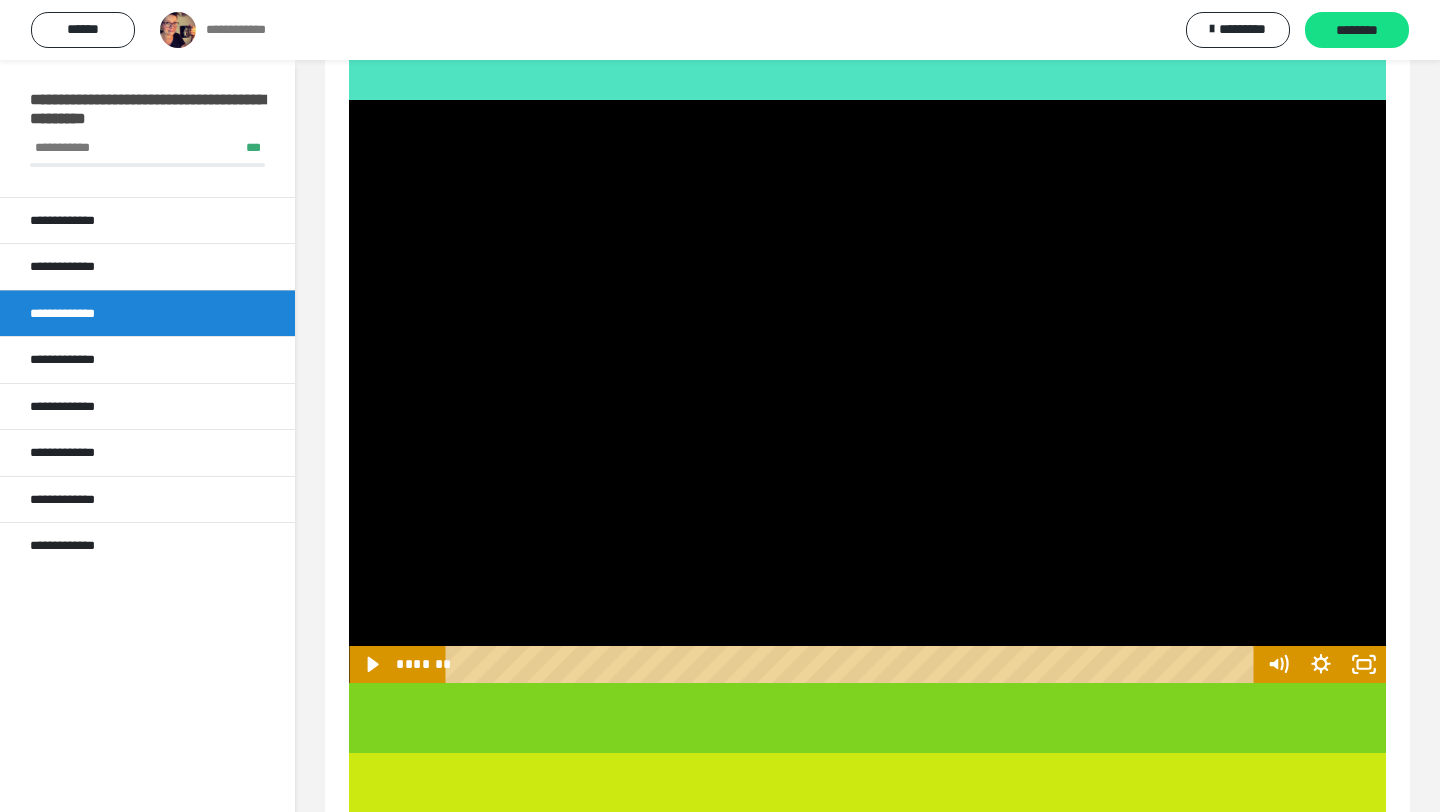 click at bounding box center (867, 391) 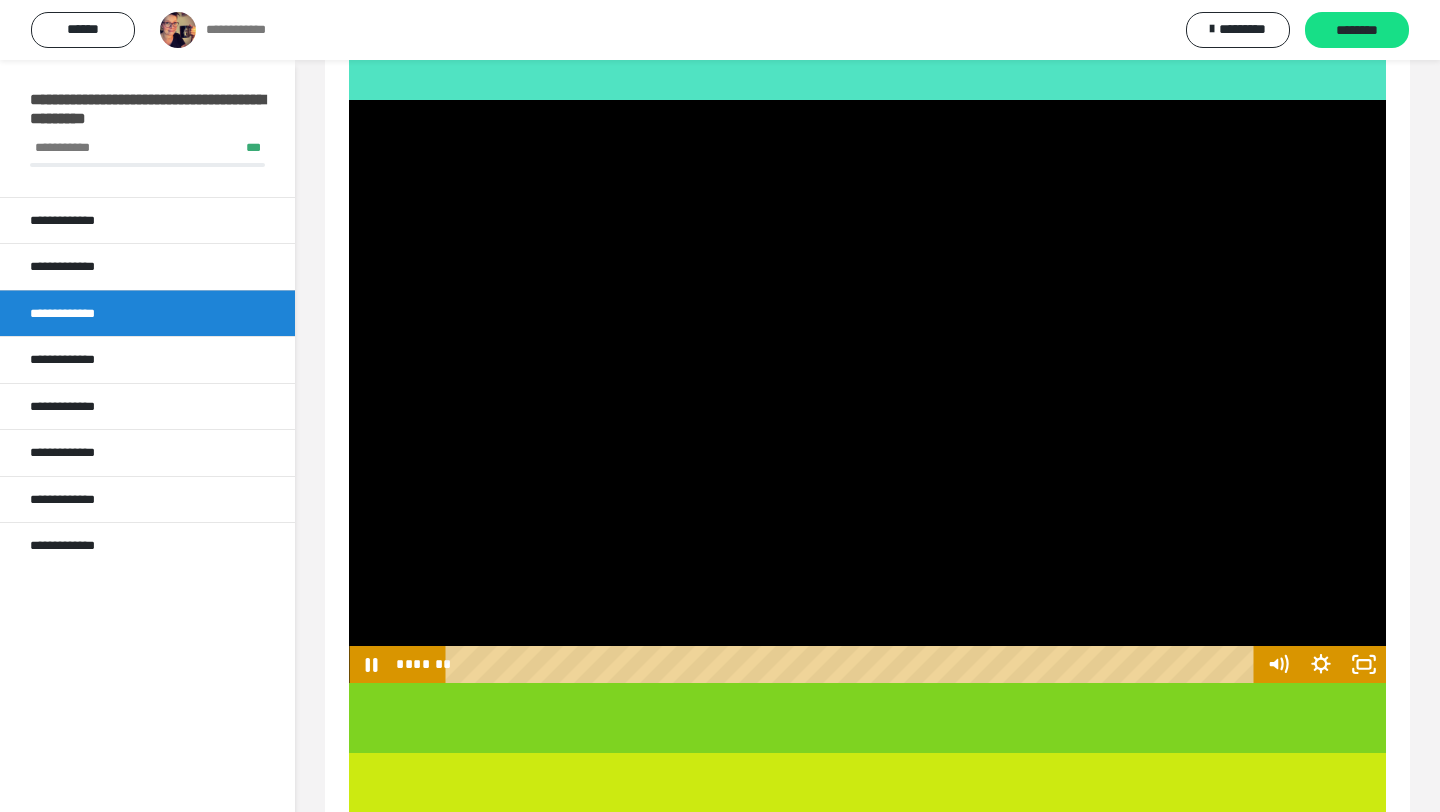 click at bounding box center [867, 391] 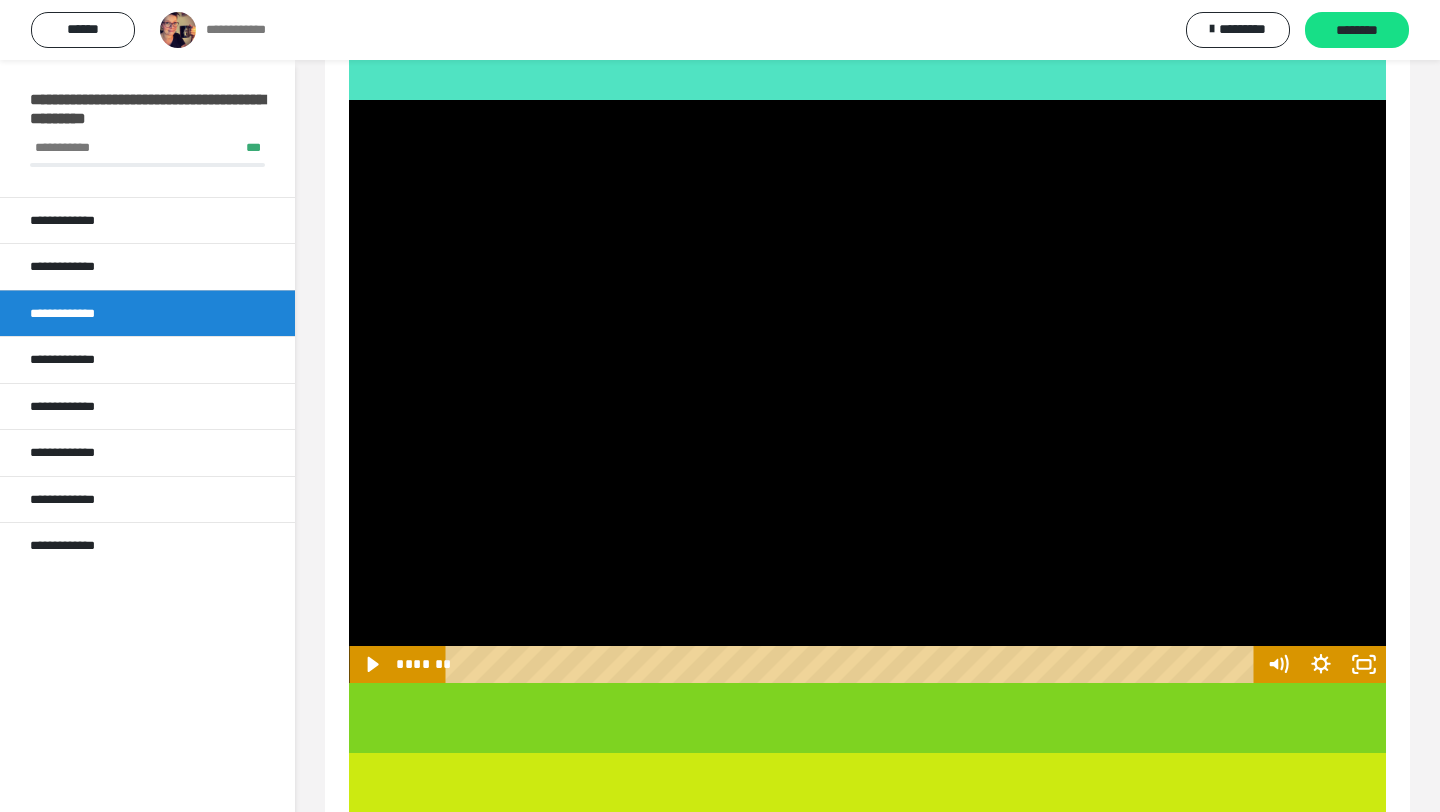 click at bounding box center [867, 391] 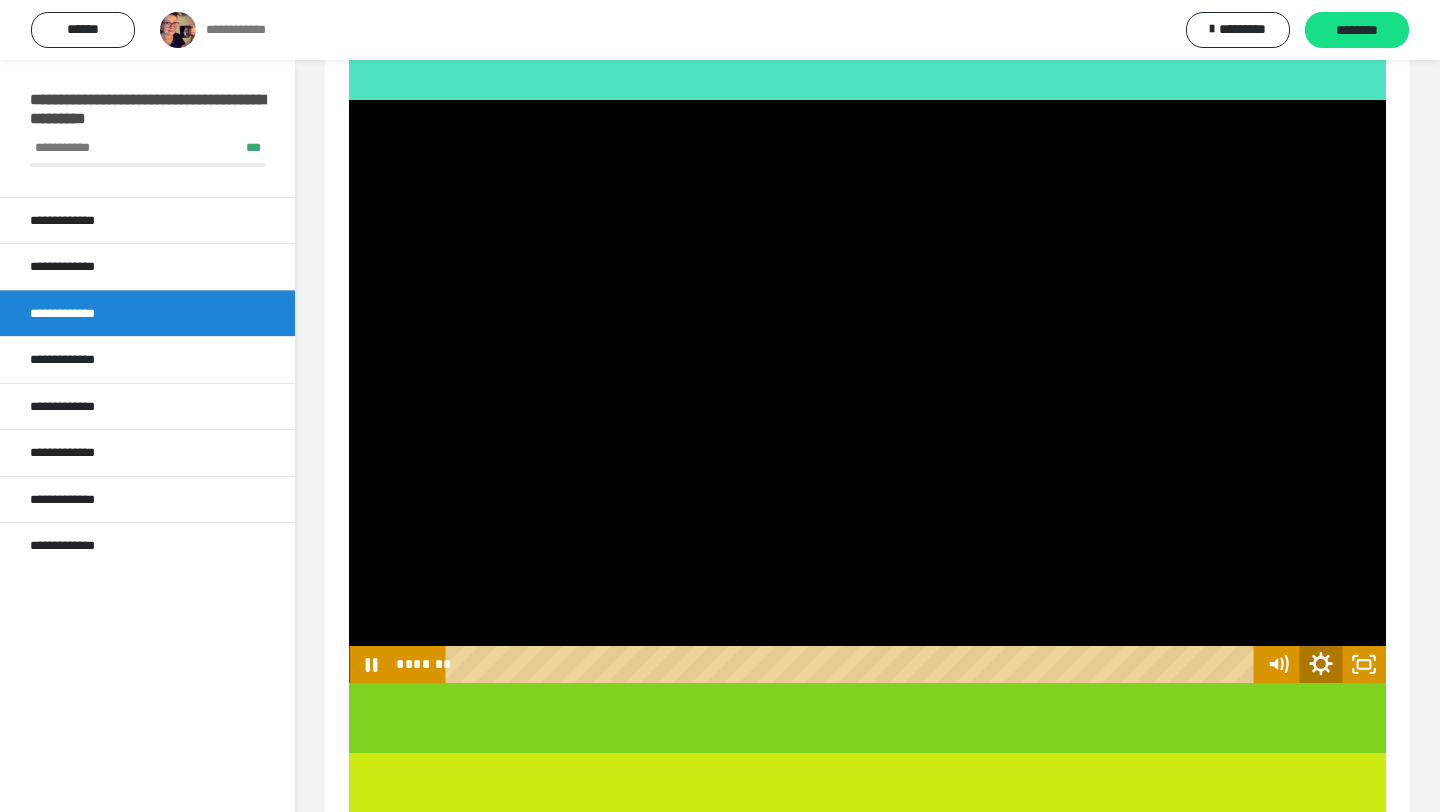 click 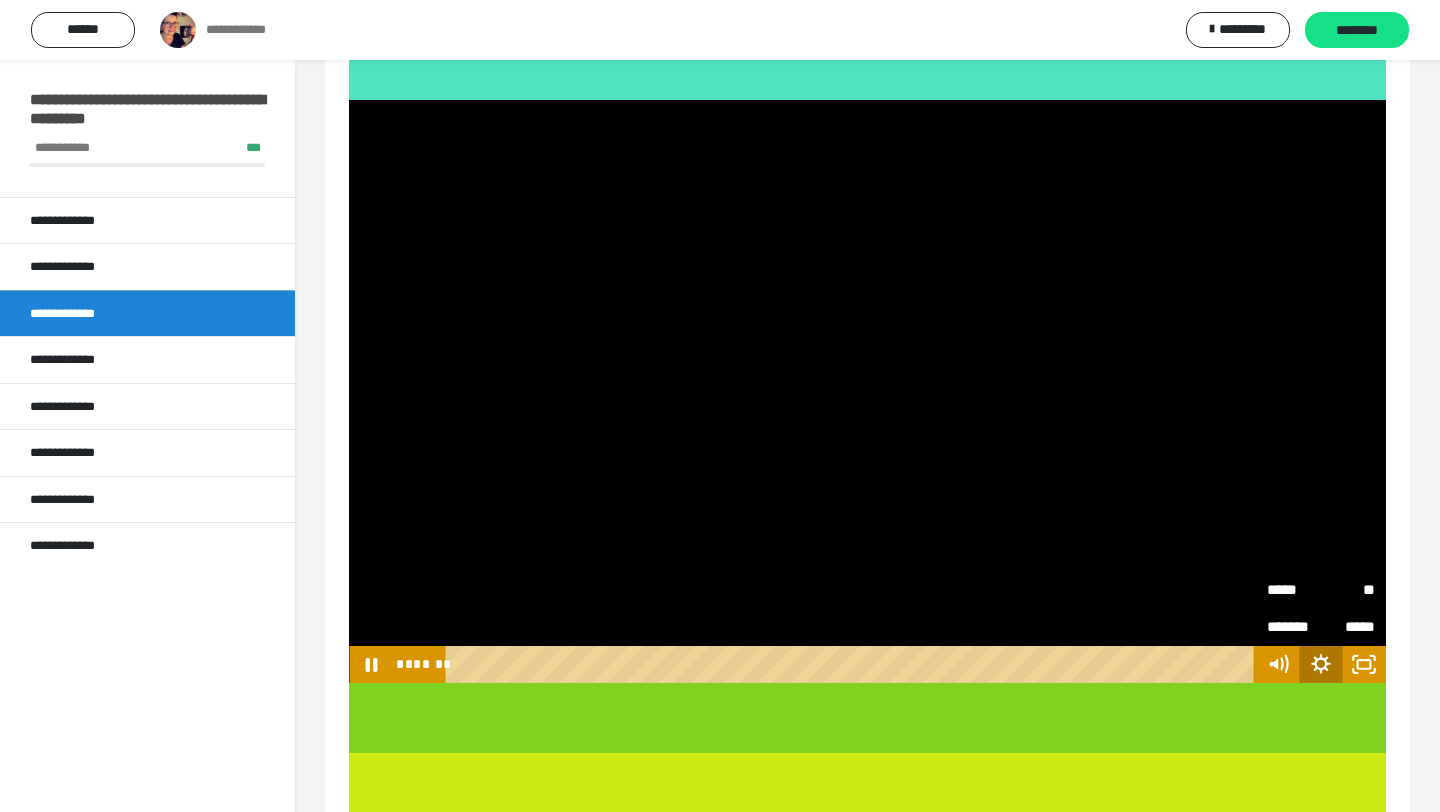 click 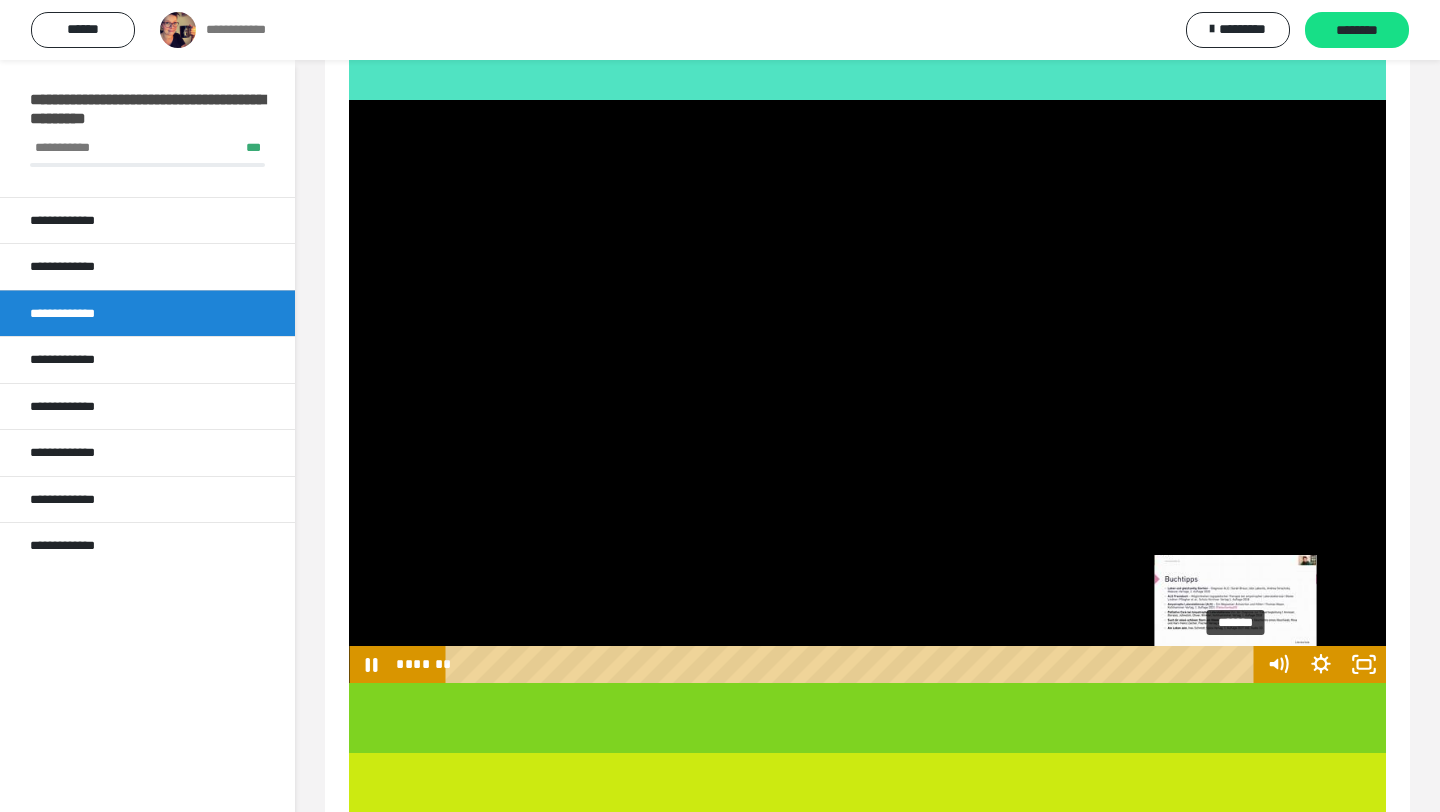 click on "*******" at bounding box center (852, 664) 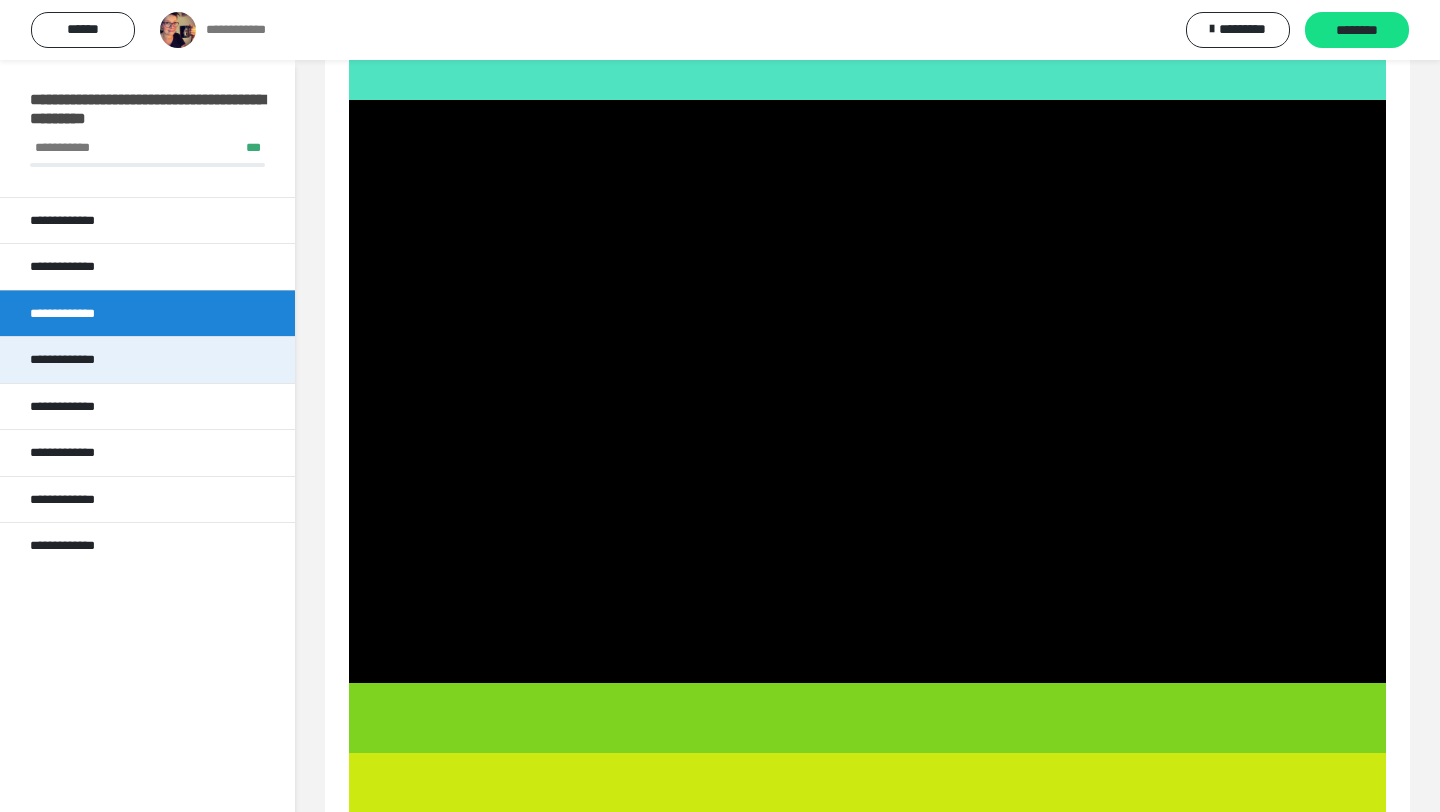 click on "**********" at bounding box center [147, 359] 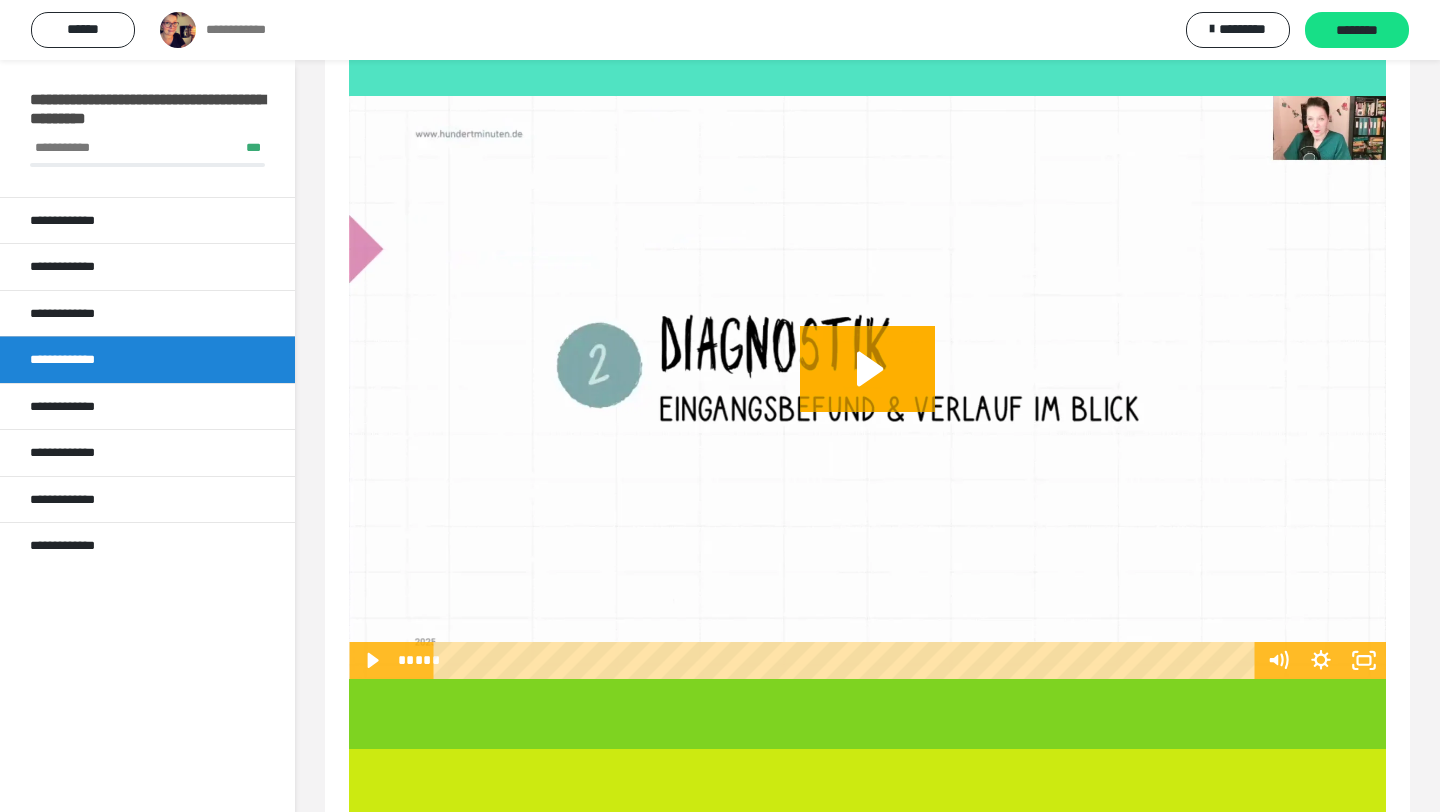 scroll, scrollTop: 465, scrollLeft: 0, axis: vertical 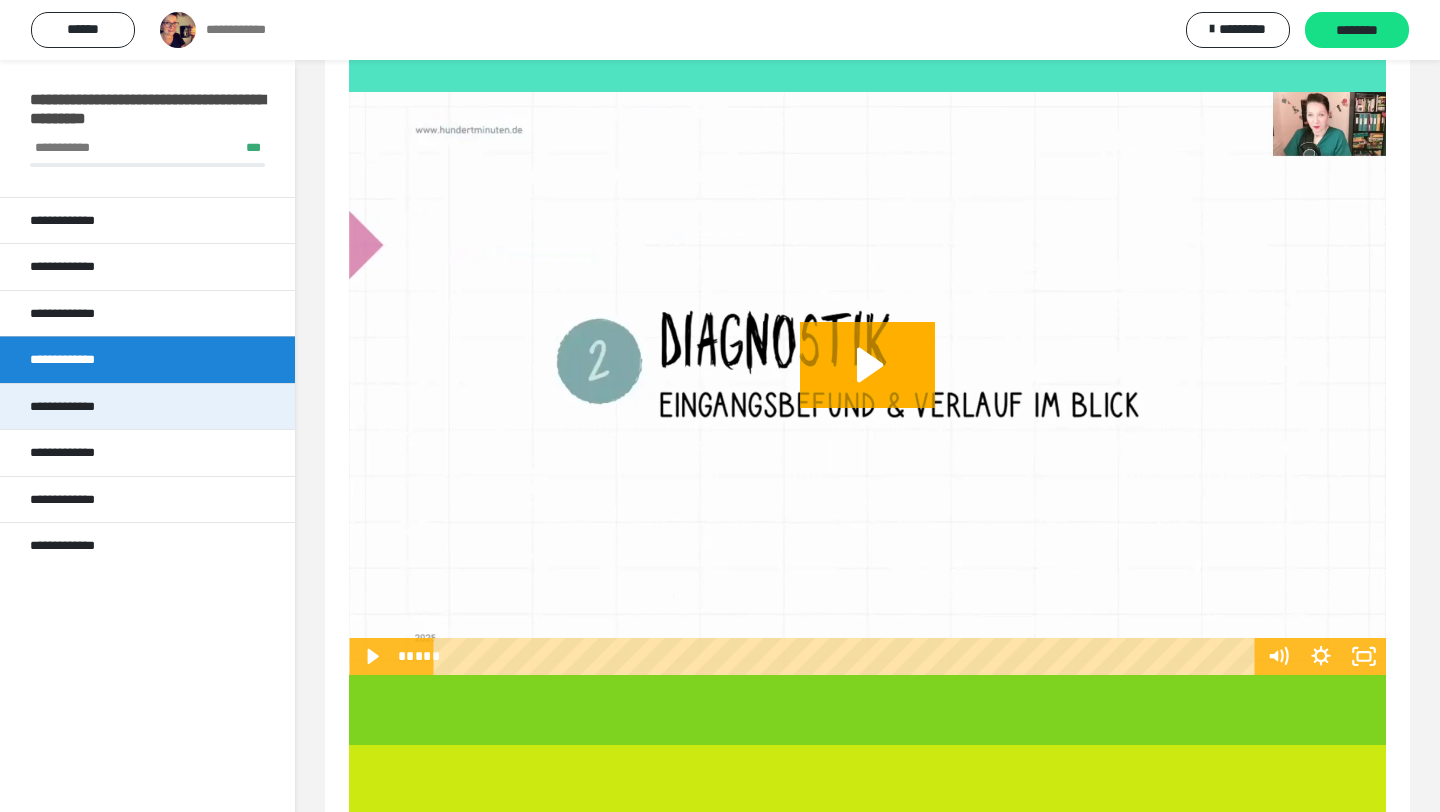 click on "**********" at bounding box center [147, 406] 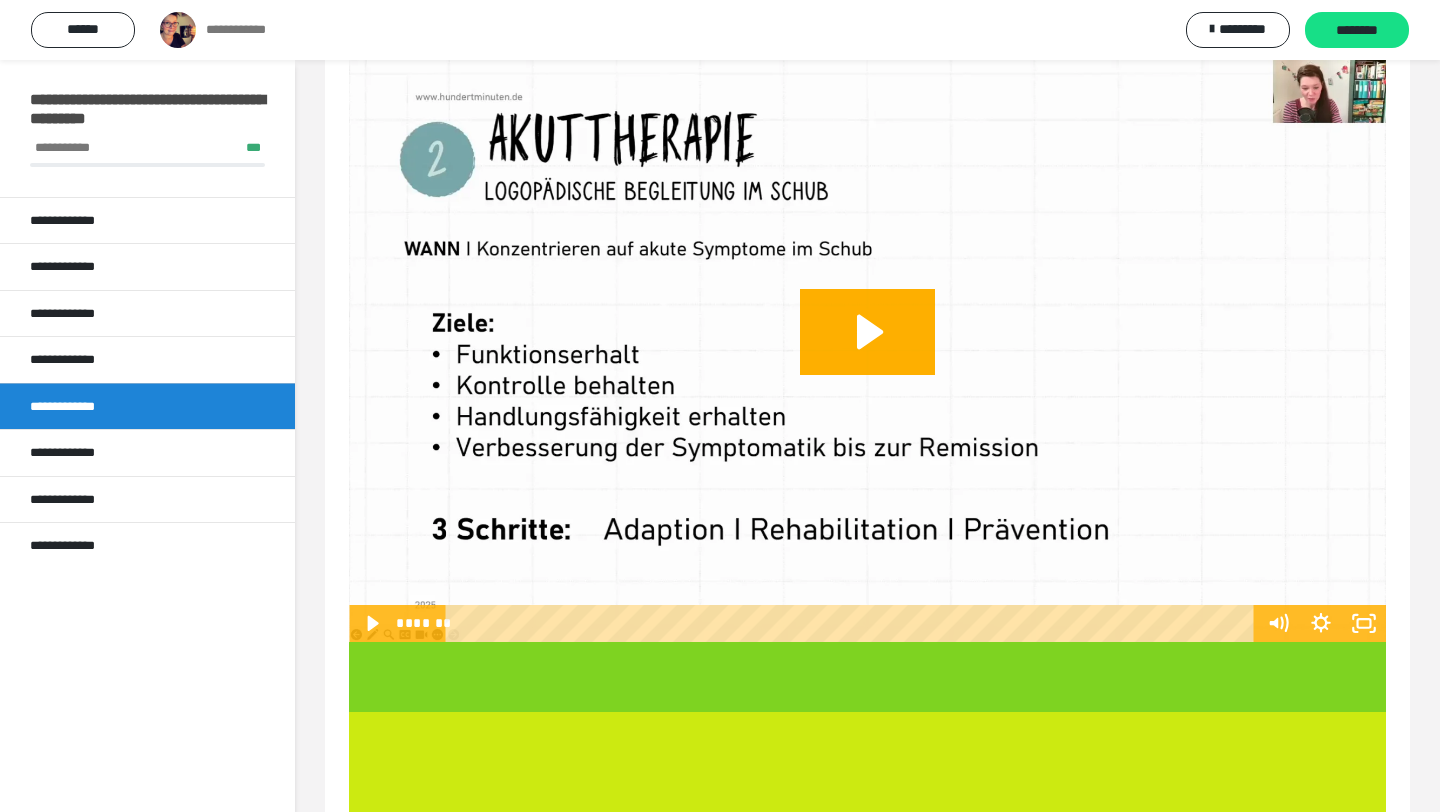 scroll, scrollTop: 538, scrollLeft: 0, axis: vertical 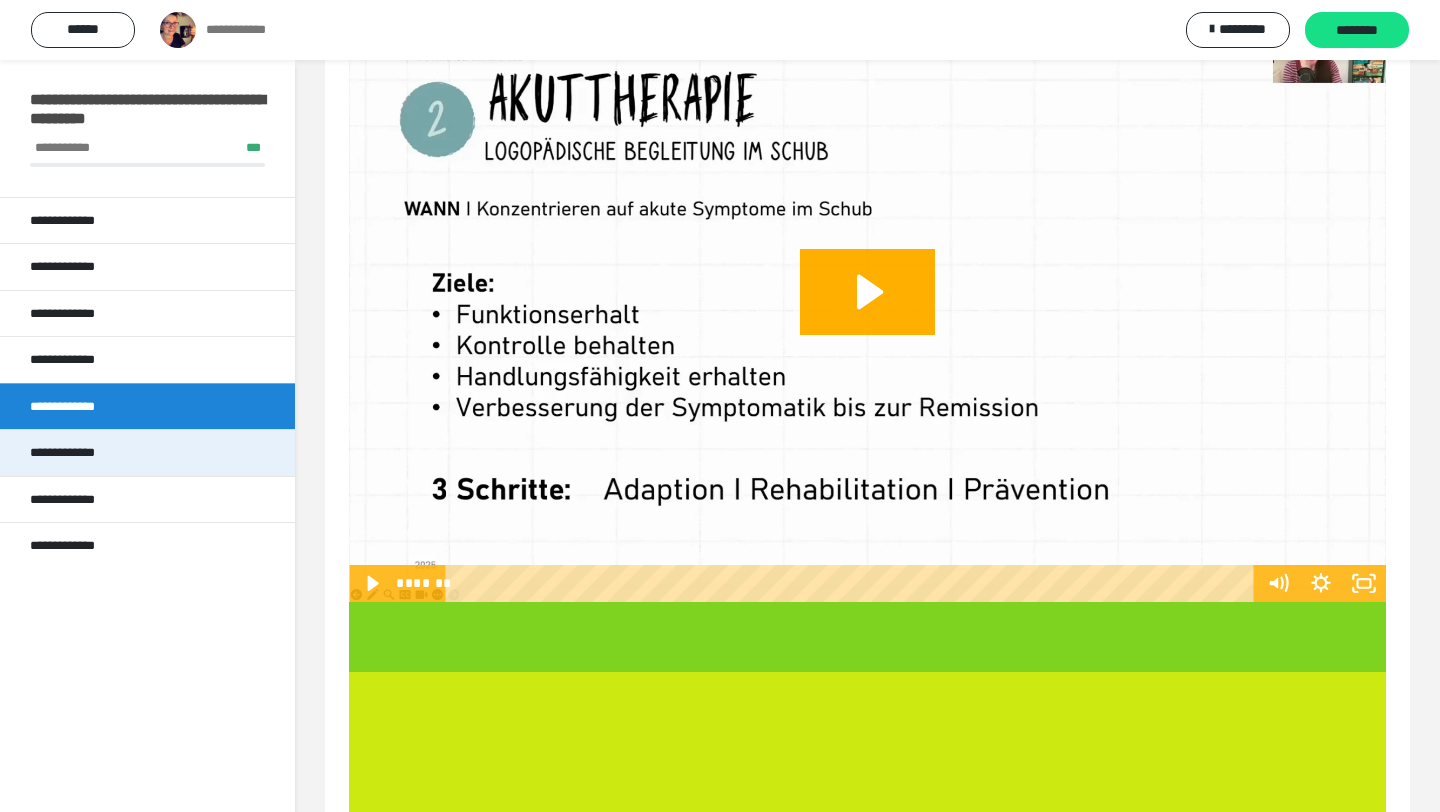click on "**********" at bounding box center (147, 452) 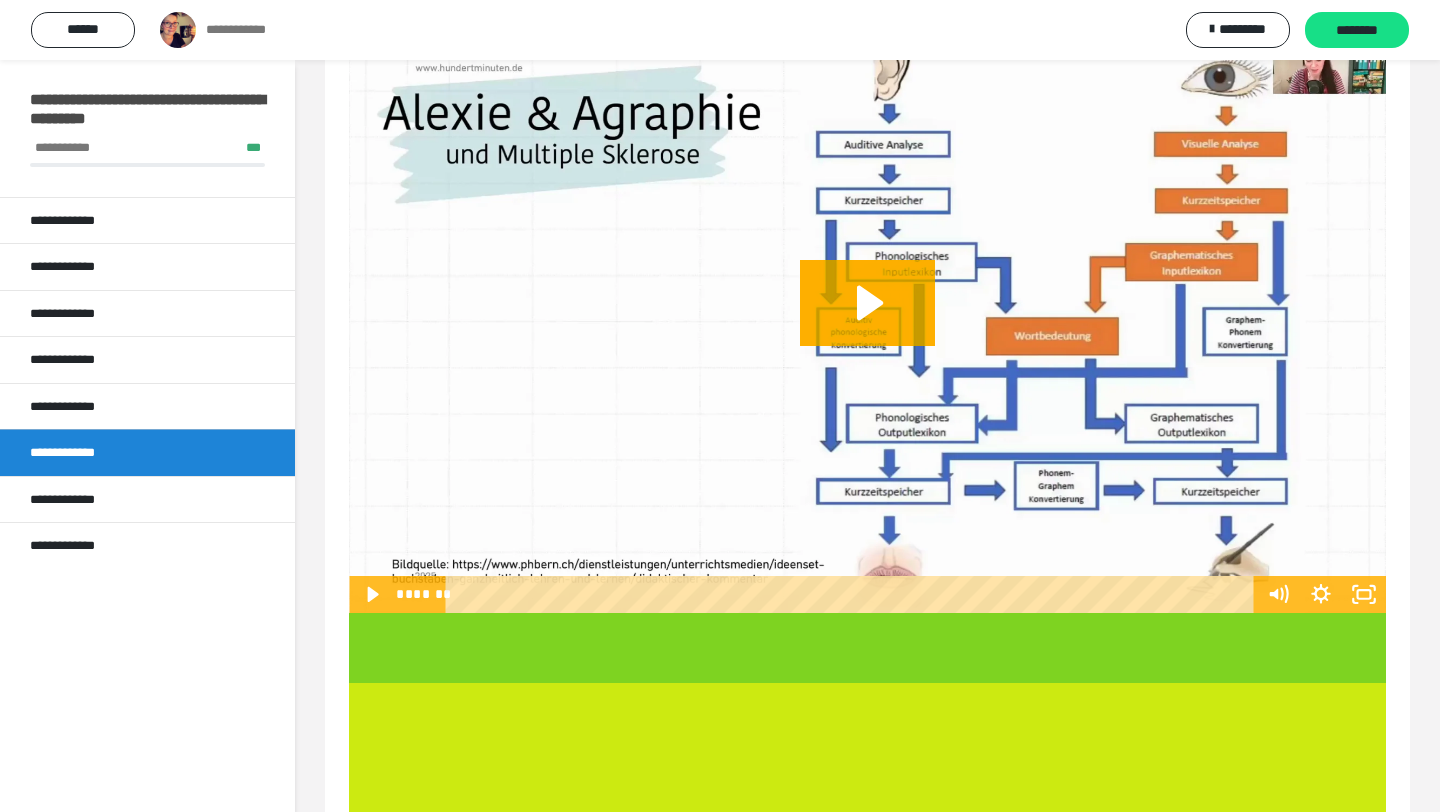 scroll, scrollTop: 561, scrollLeft: 0, axis: vertical 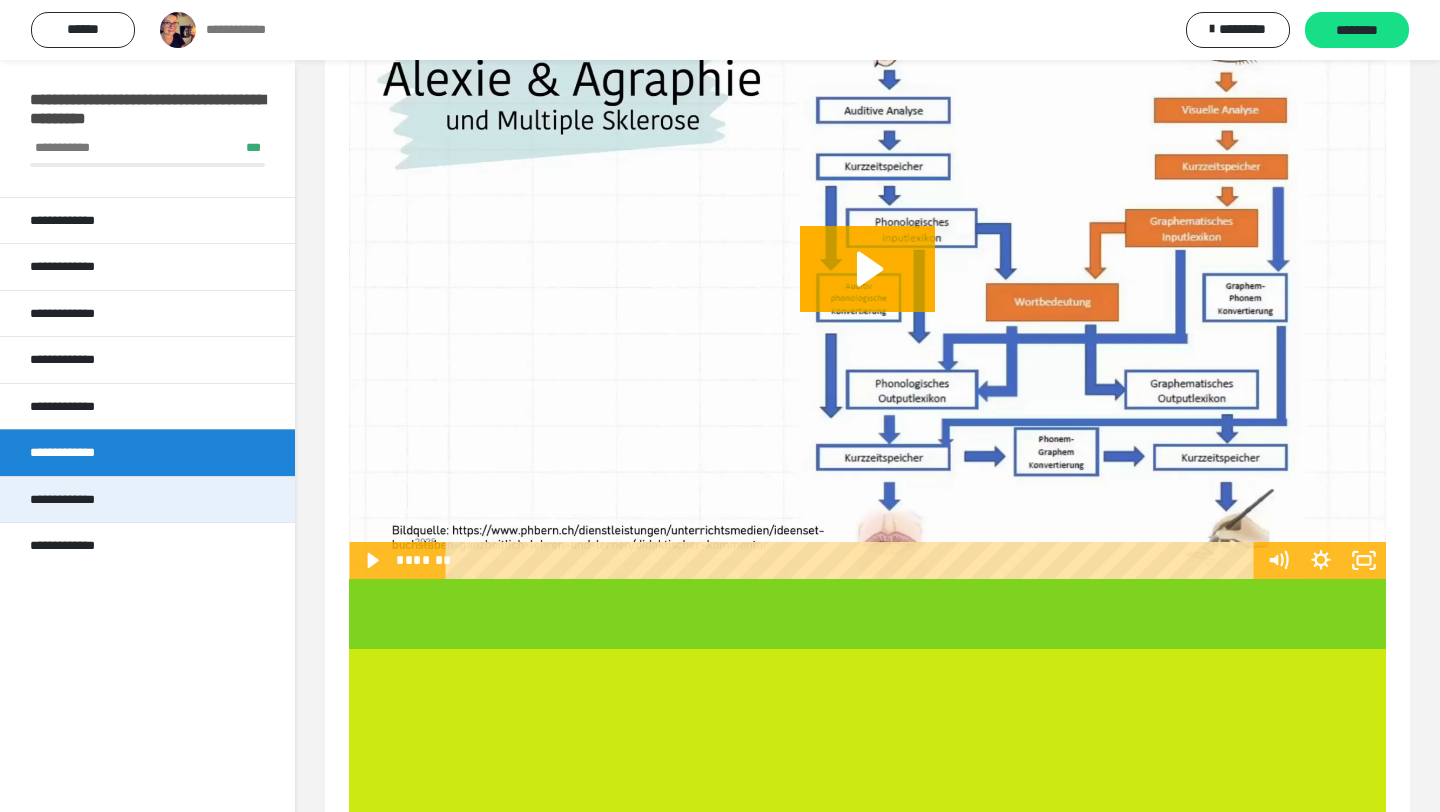 click on "**********" at bounding box center [147, 499] 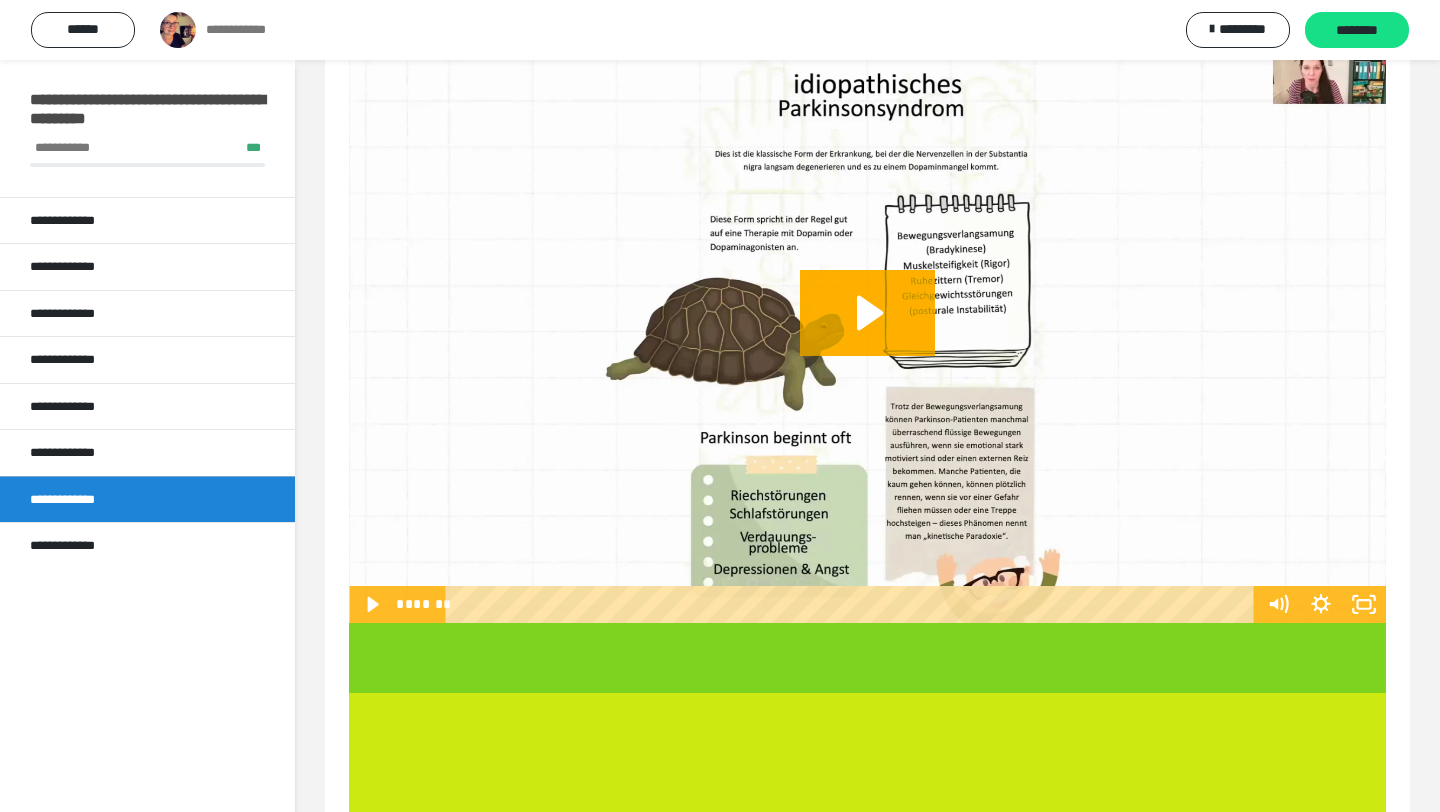 scroll, scrollTop: 518, scrollLeft: 0, axis: vertical 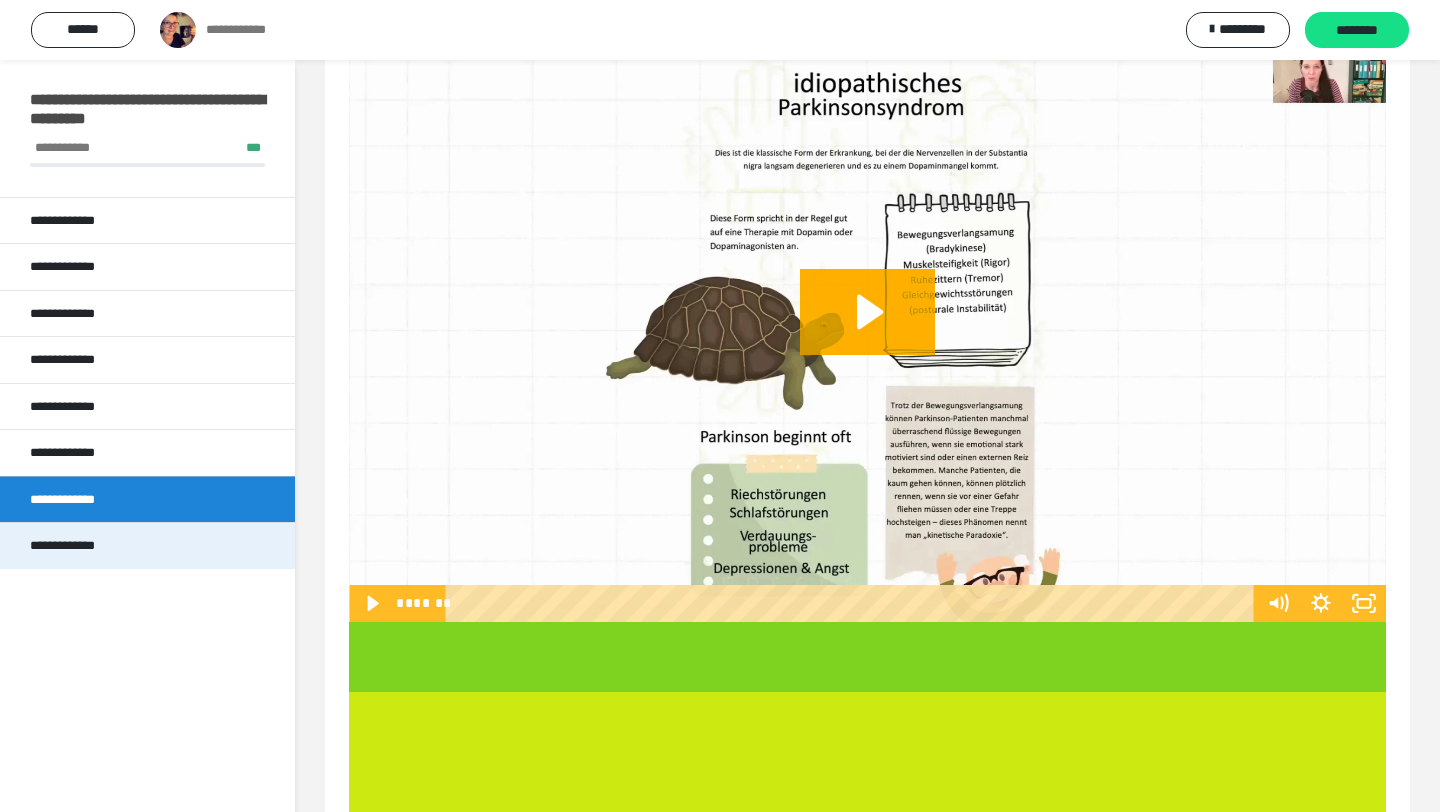 click on "**********" at bounding box center [147, 545] 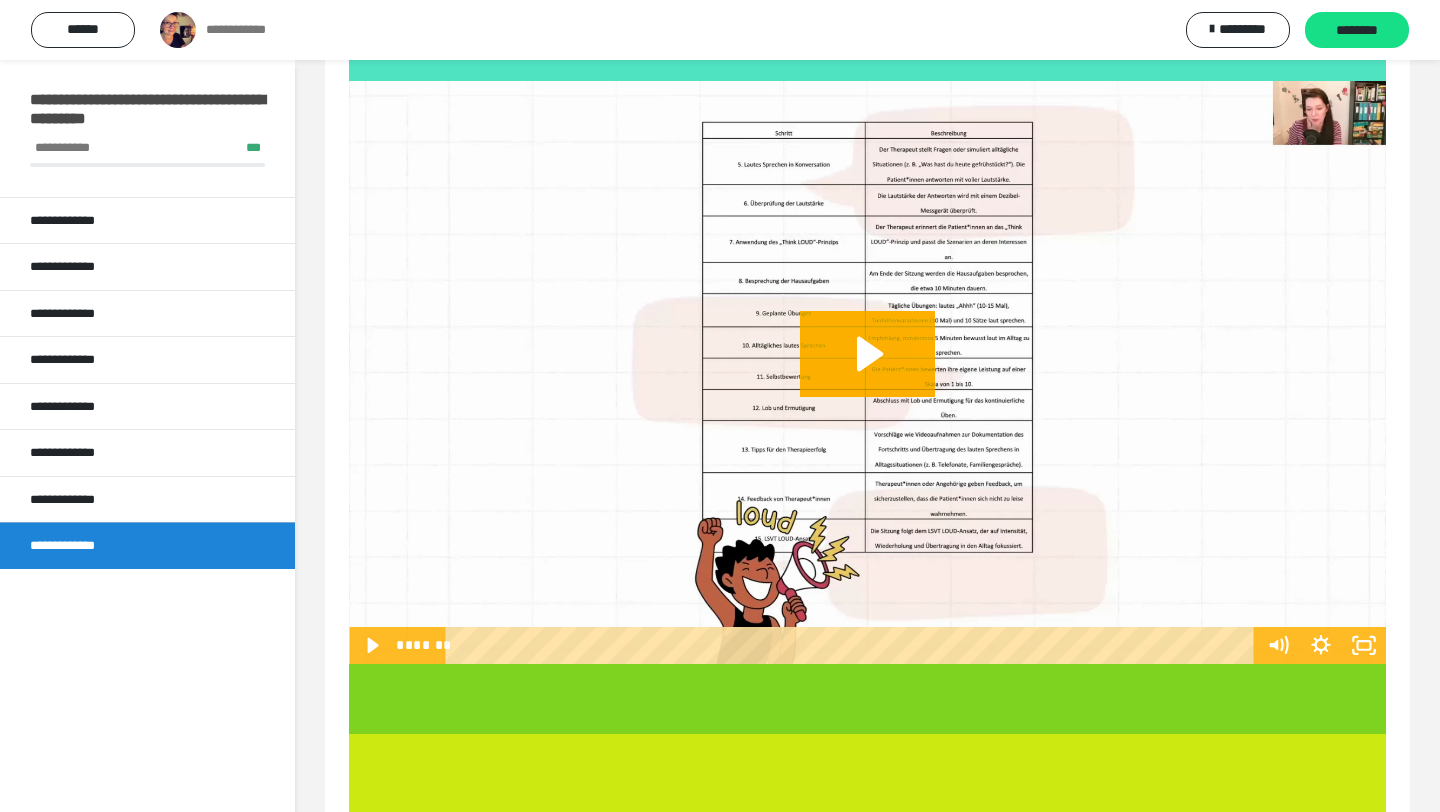scroll, scrollTop: 480, scrollLeft: 0, axis: vertical 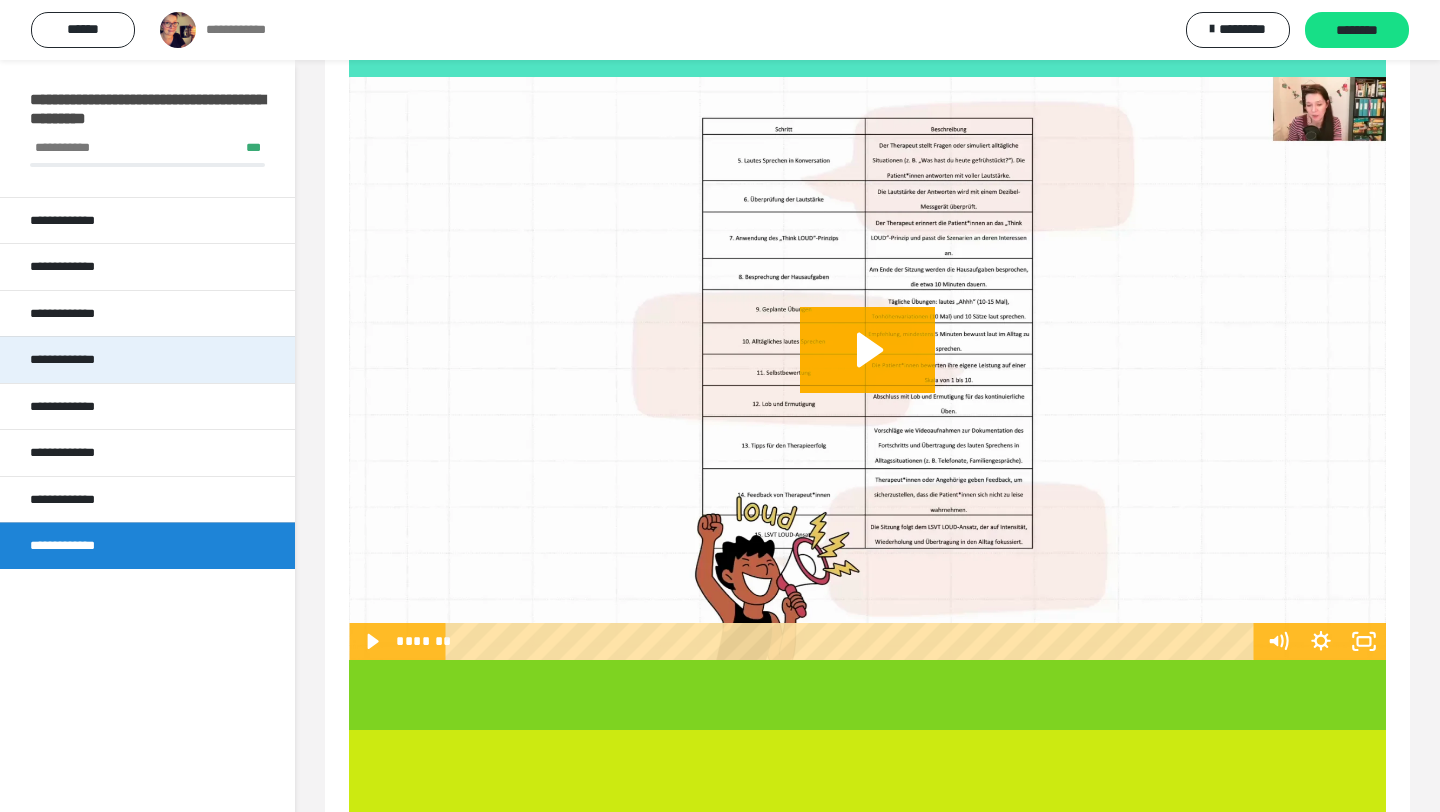 click on "**********" at bounding box center (147, 359) 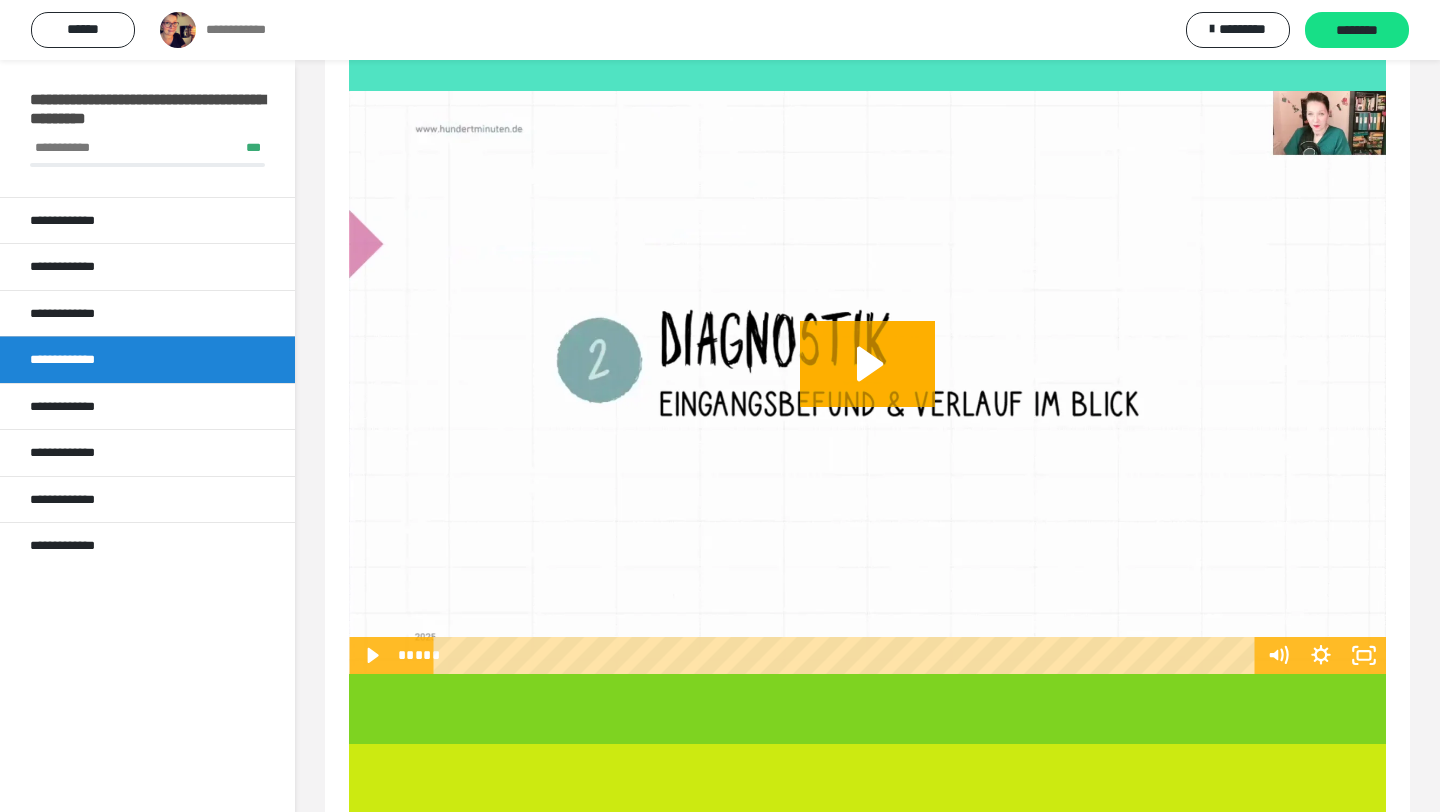 scroll, scrollTop: 467, scrollLeft: 0, axis: vertical 